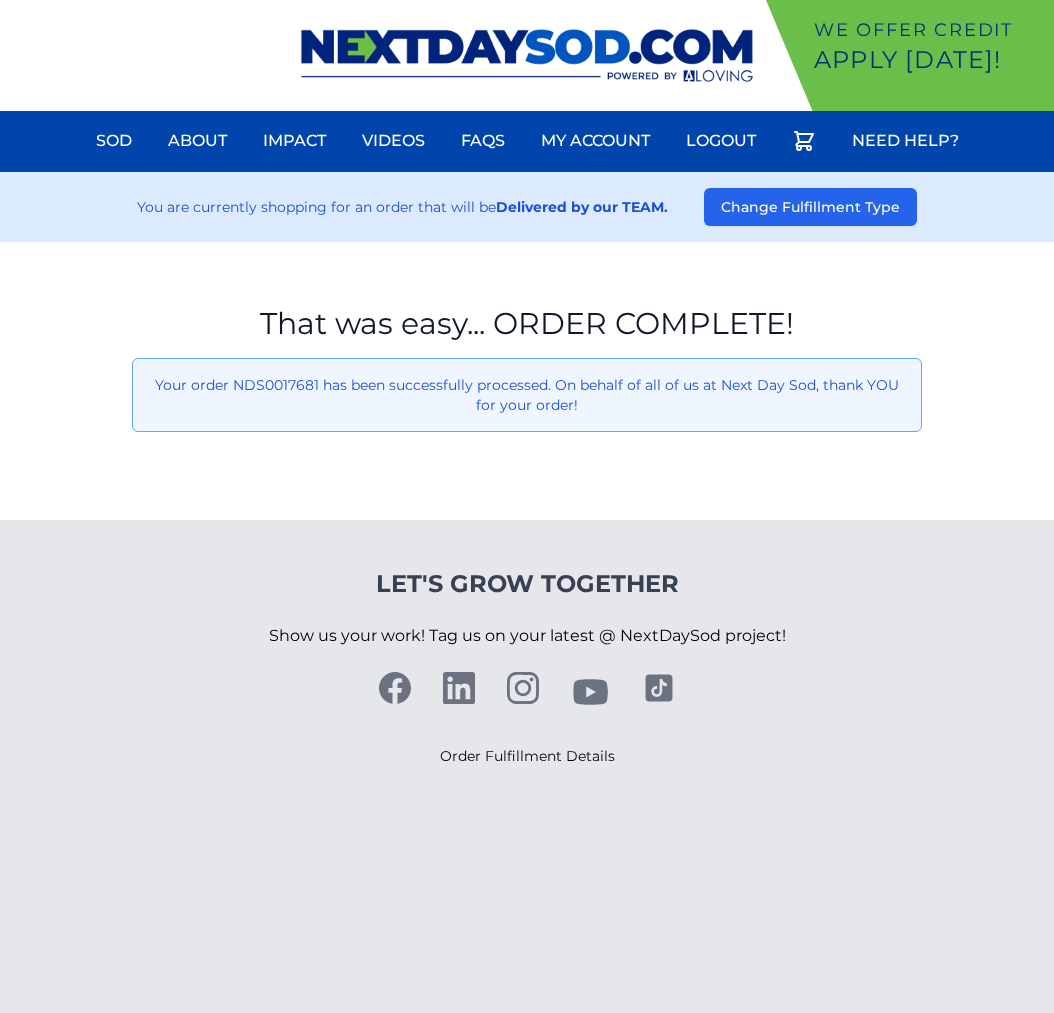 scroll, scrollTop: 0, scrollLeft: 0, axis: both 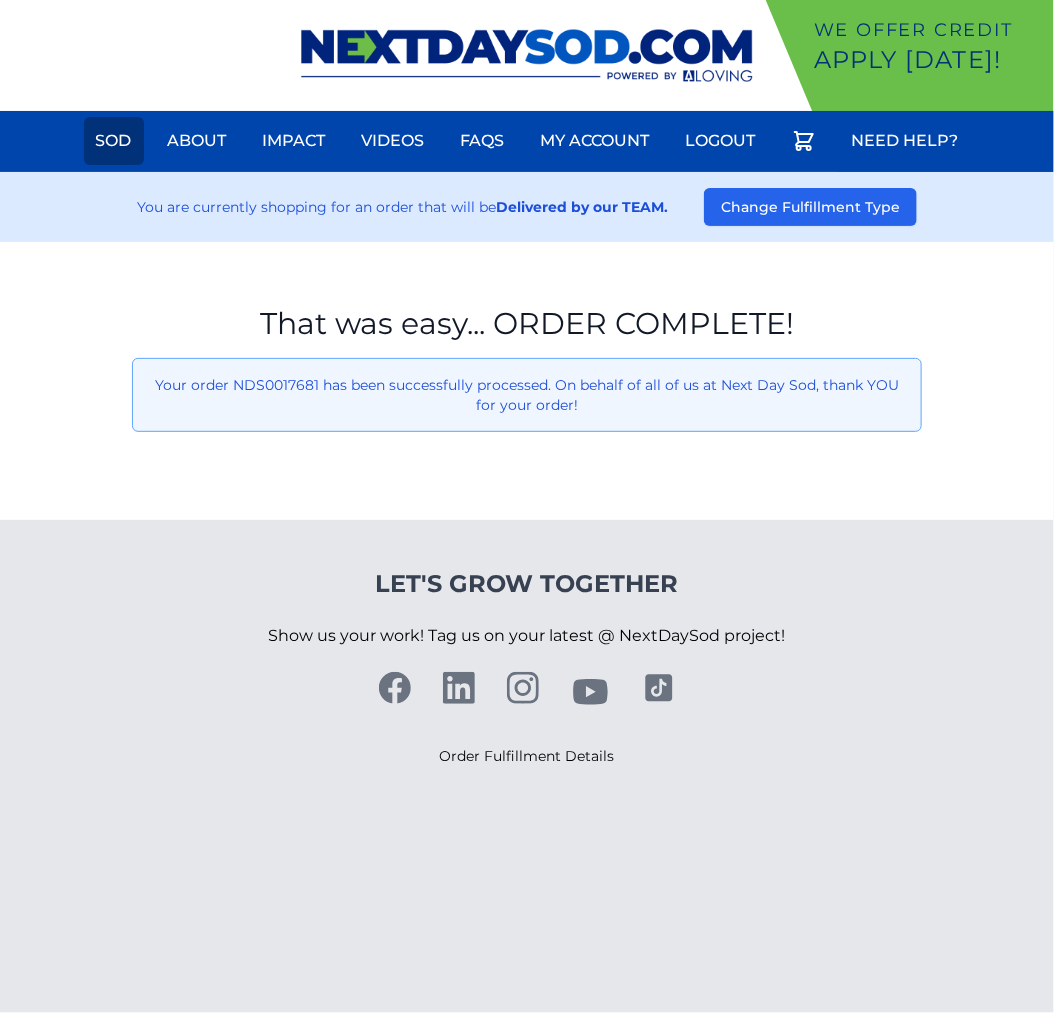 click on "Sod" at bounding box center [114, 141] 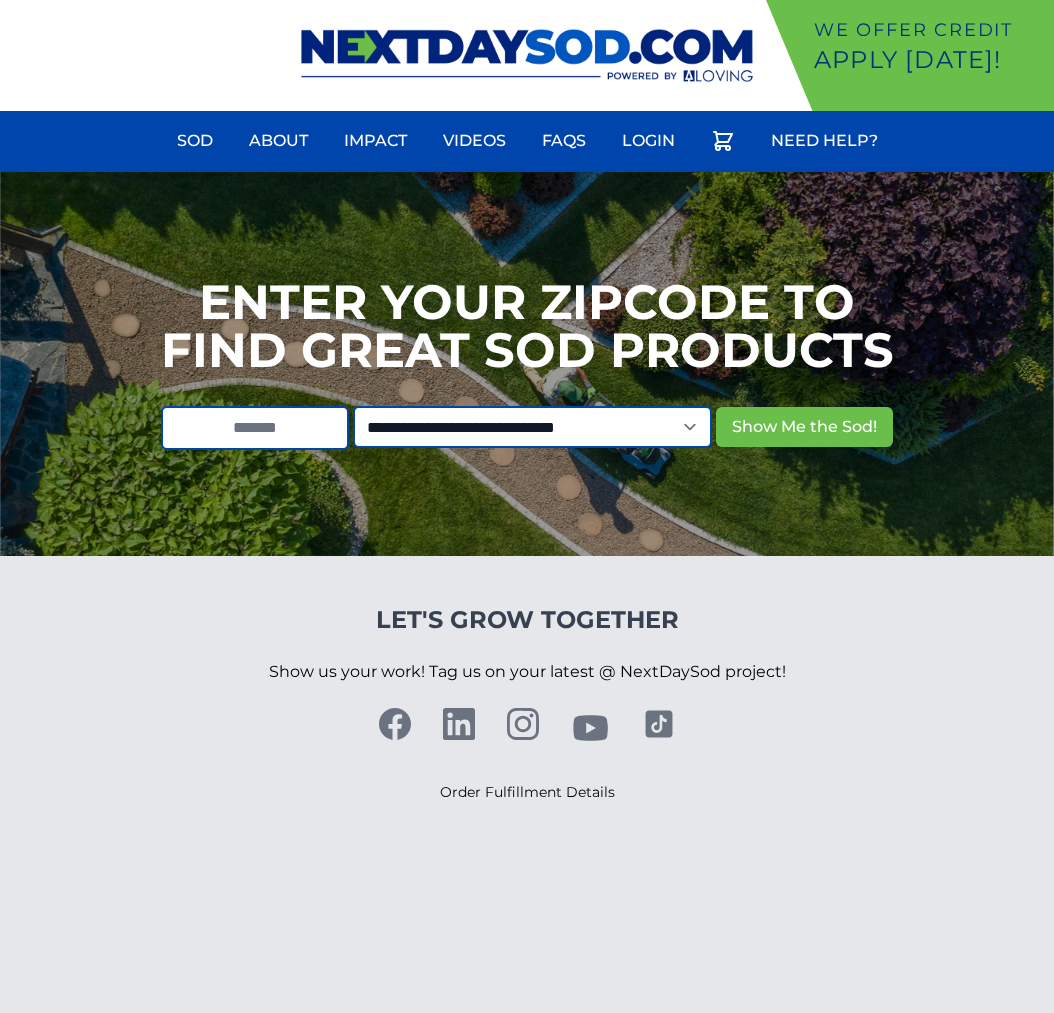 scroll, scrollTop: 0, scrollLeft: 0, axis: both 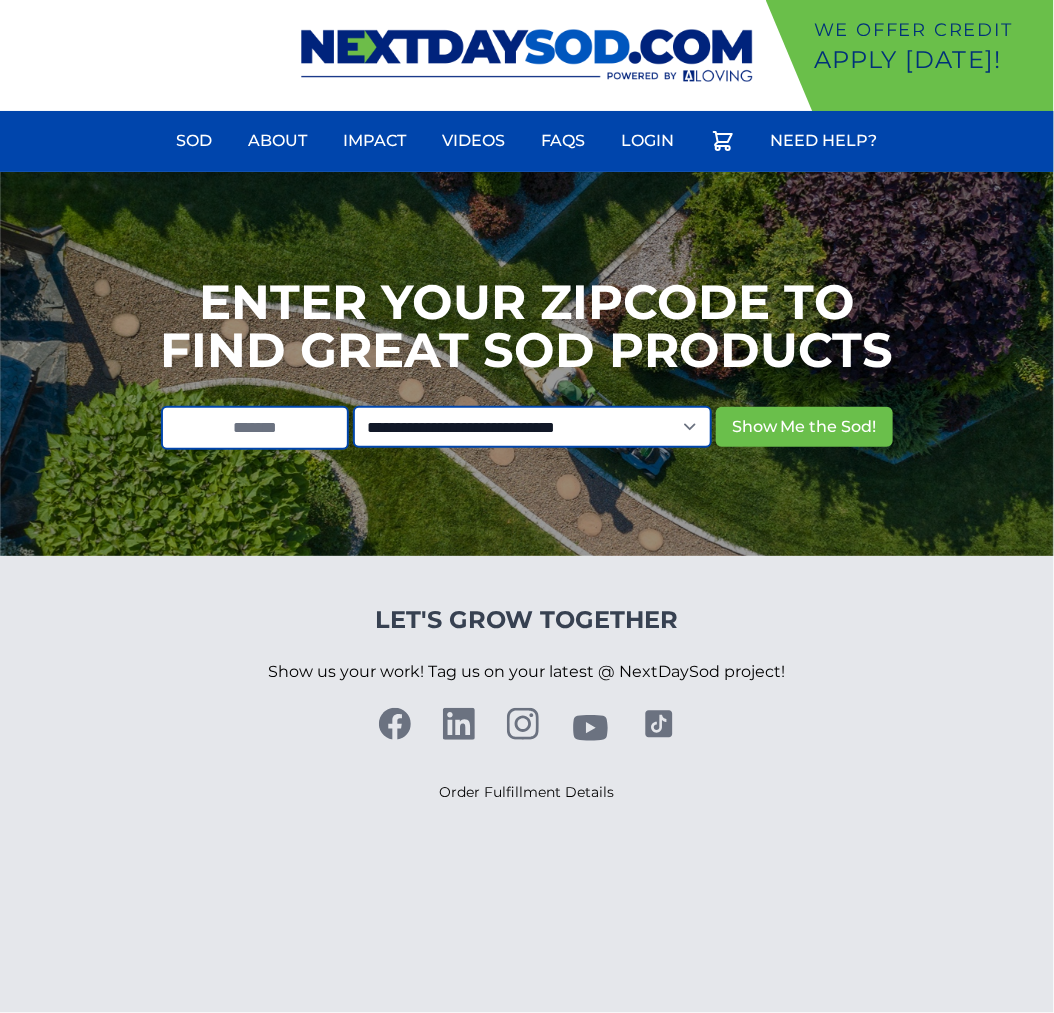click on "Login" at bounding box center [648, 141] 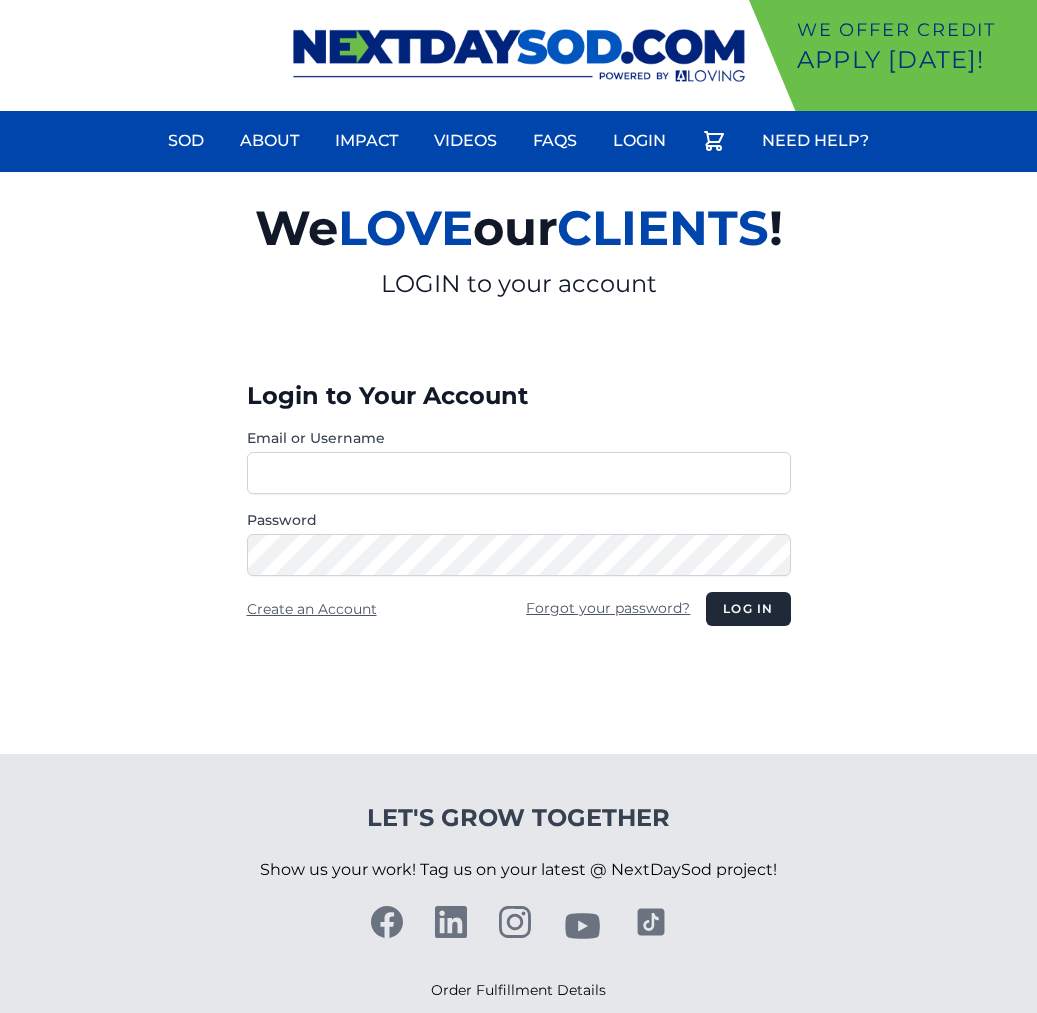 scroll, scrollTop: 0, scrollLeft: 0, axis: both 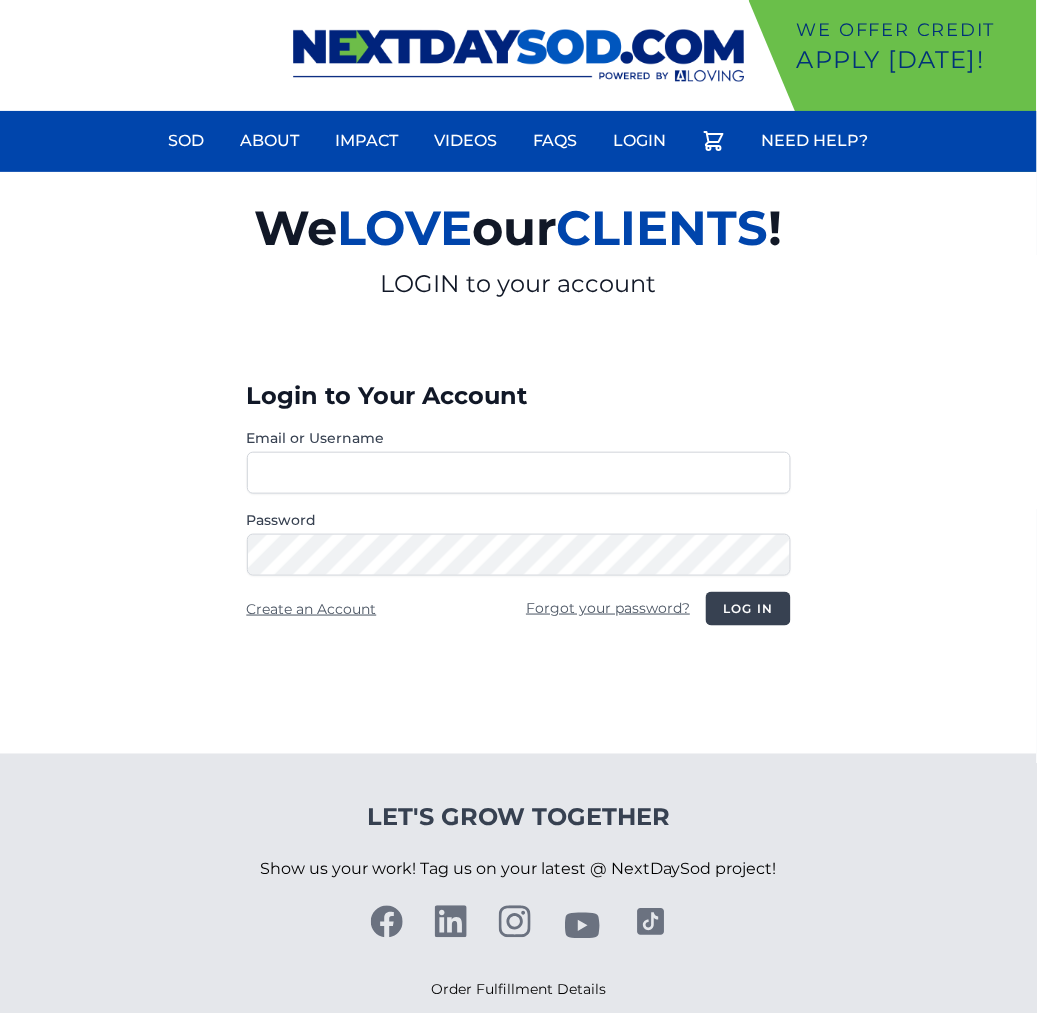 type on "**********" 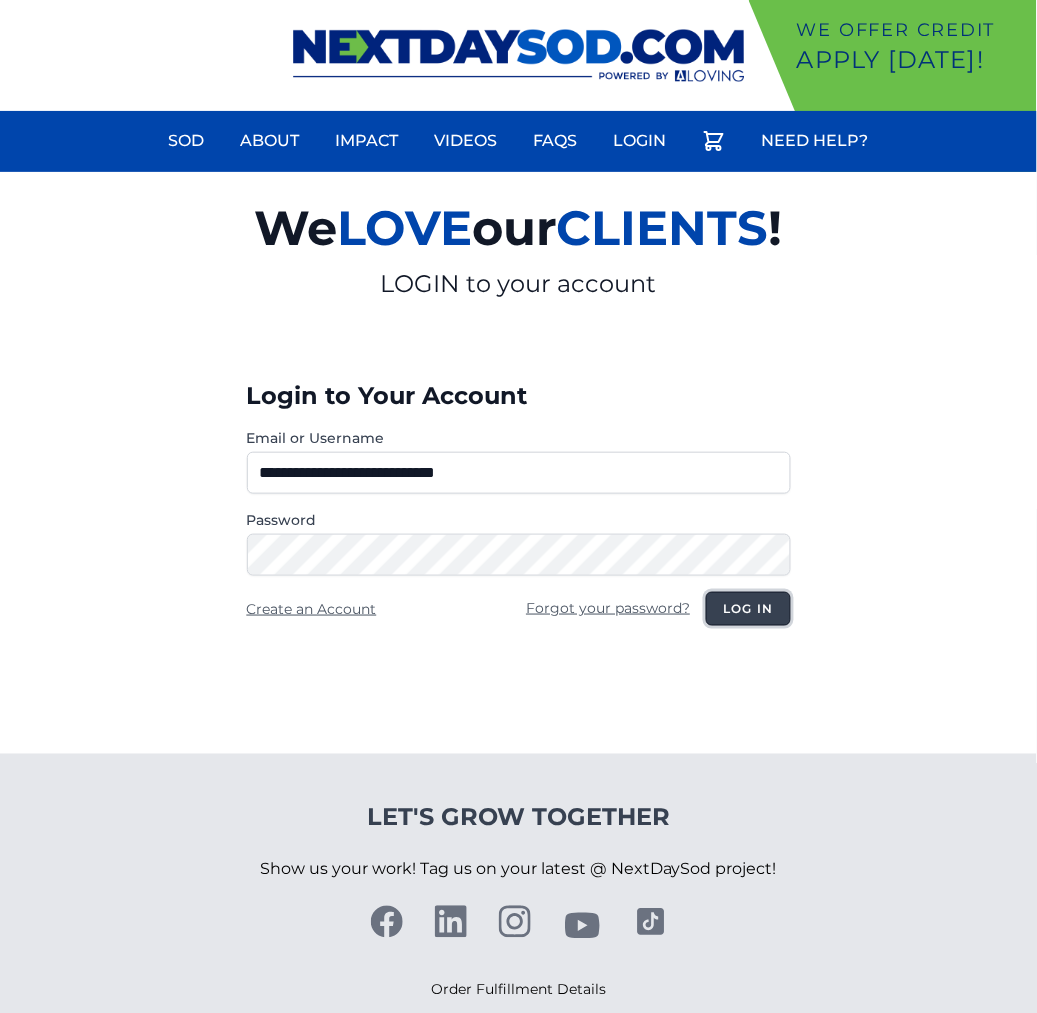click on "Log in" at bounding box center [748, 609] 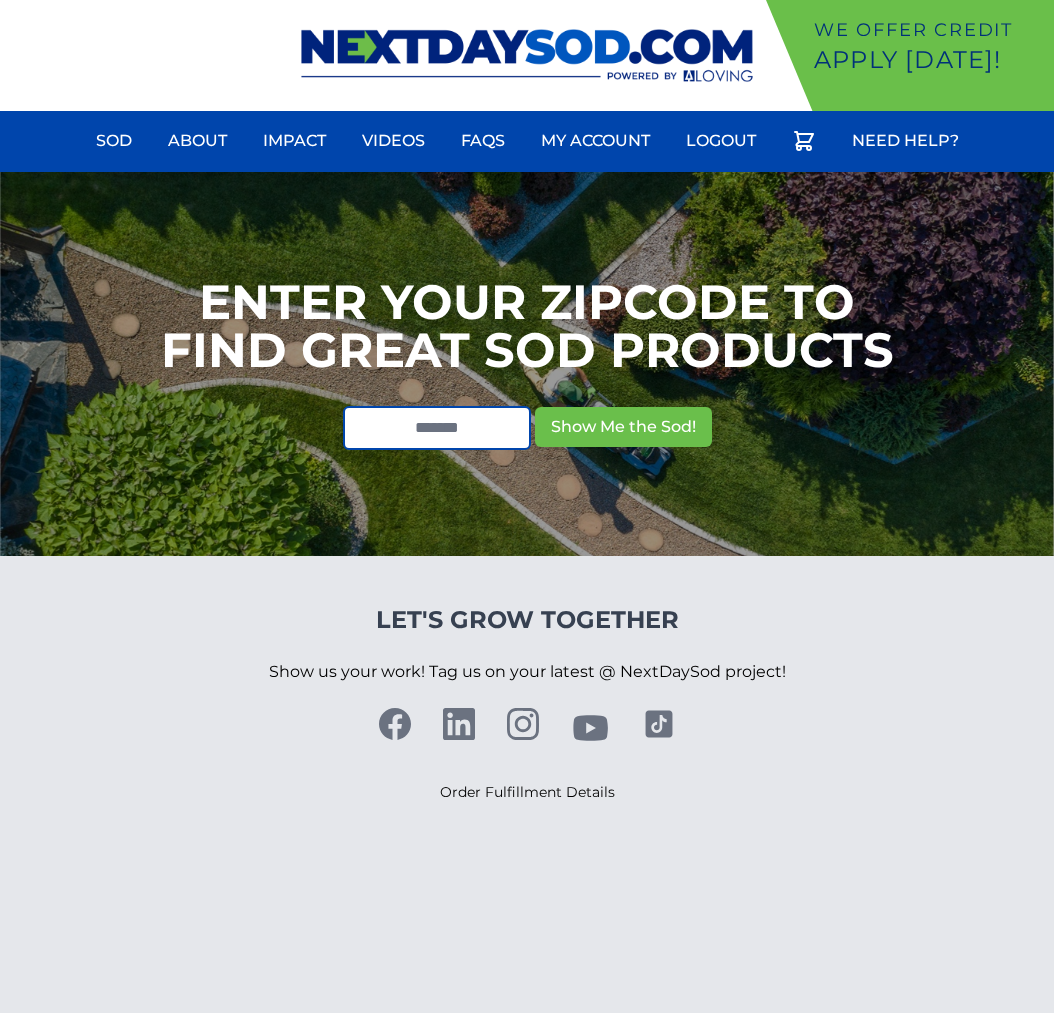 scroll, scrollTop: 0, scrollLeft: 0, axis: both 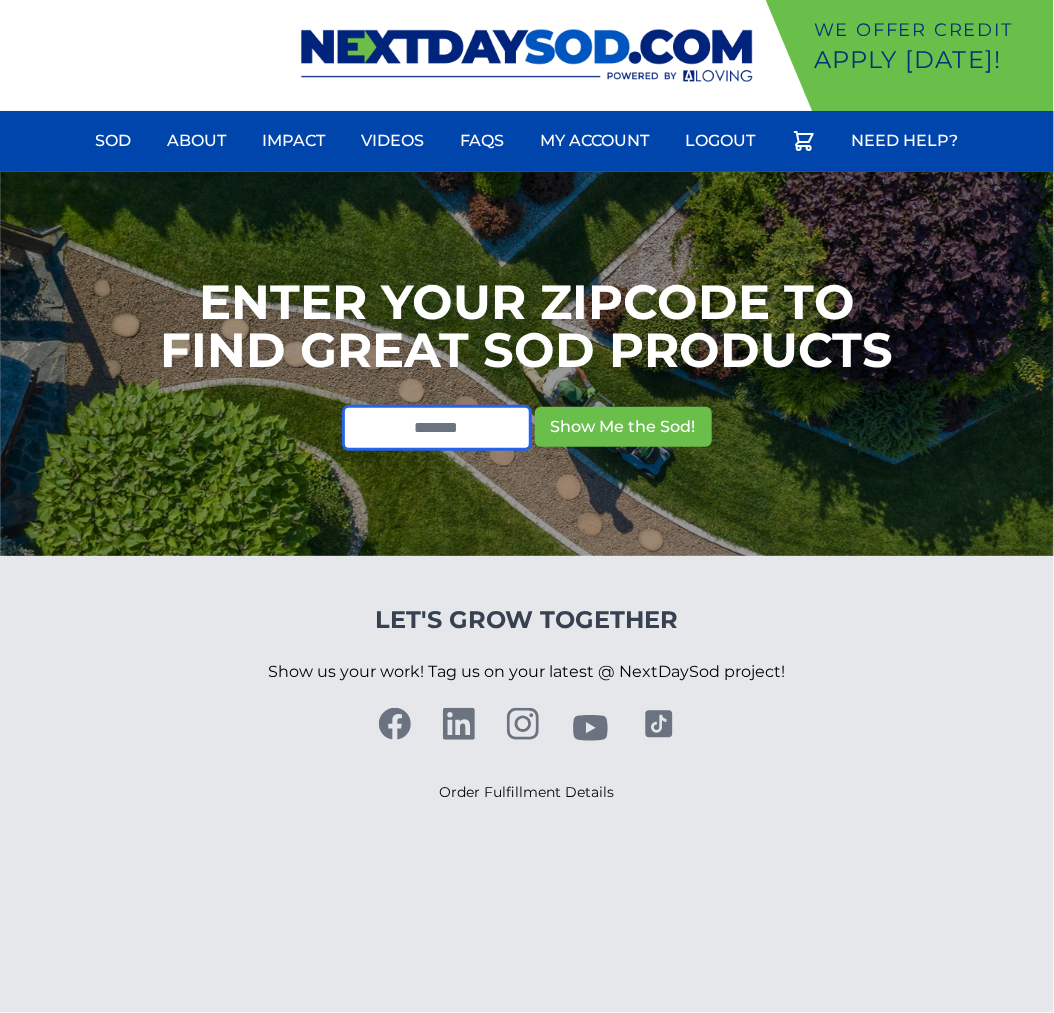 click at bounding box center (437, 428) 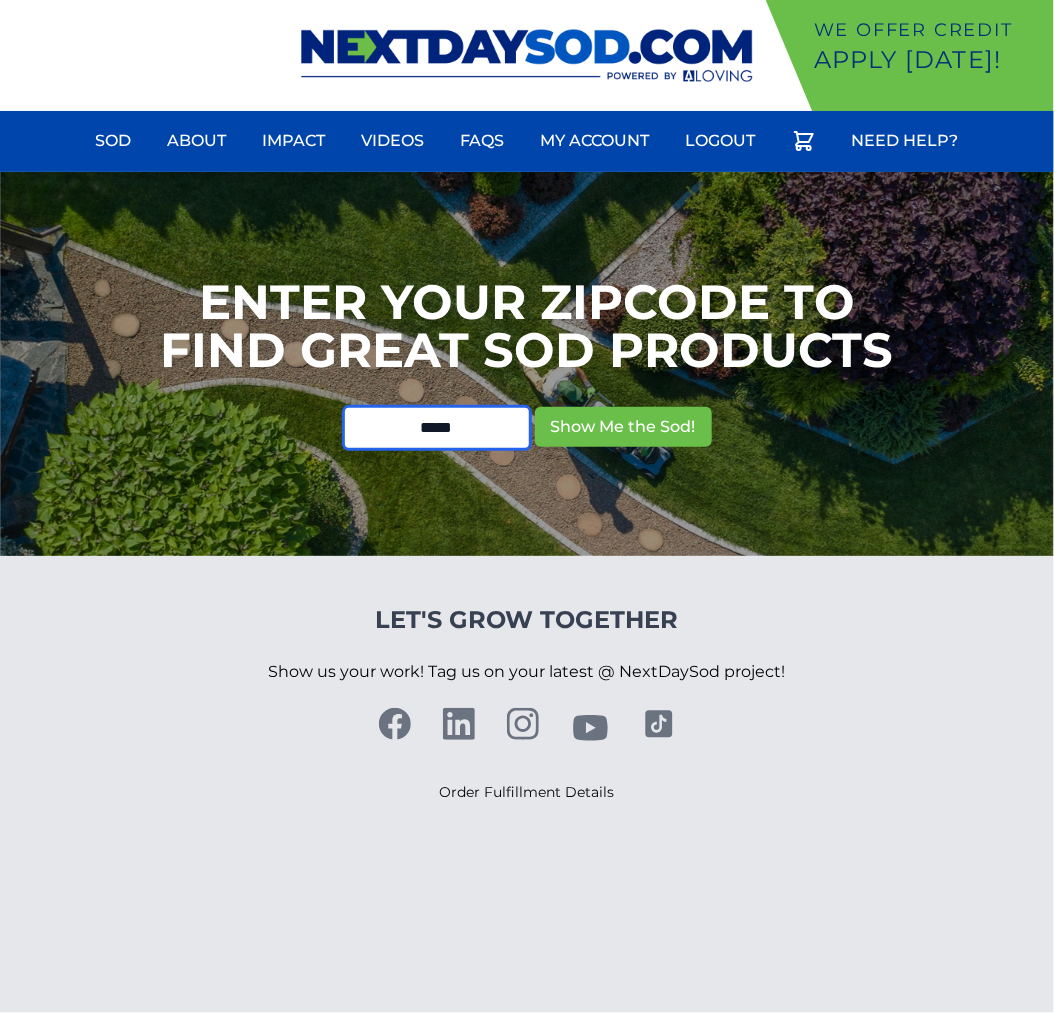 type on "*****" 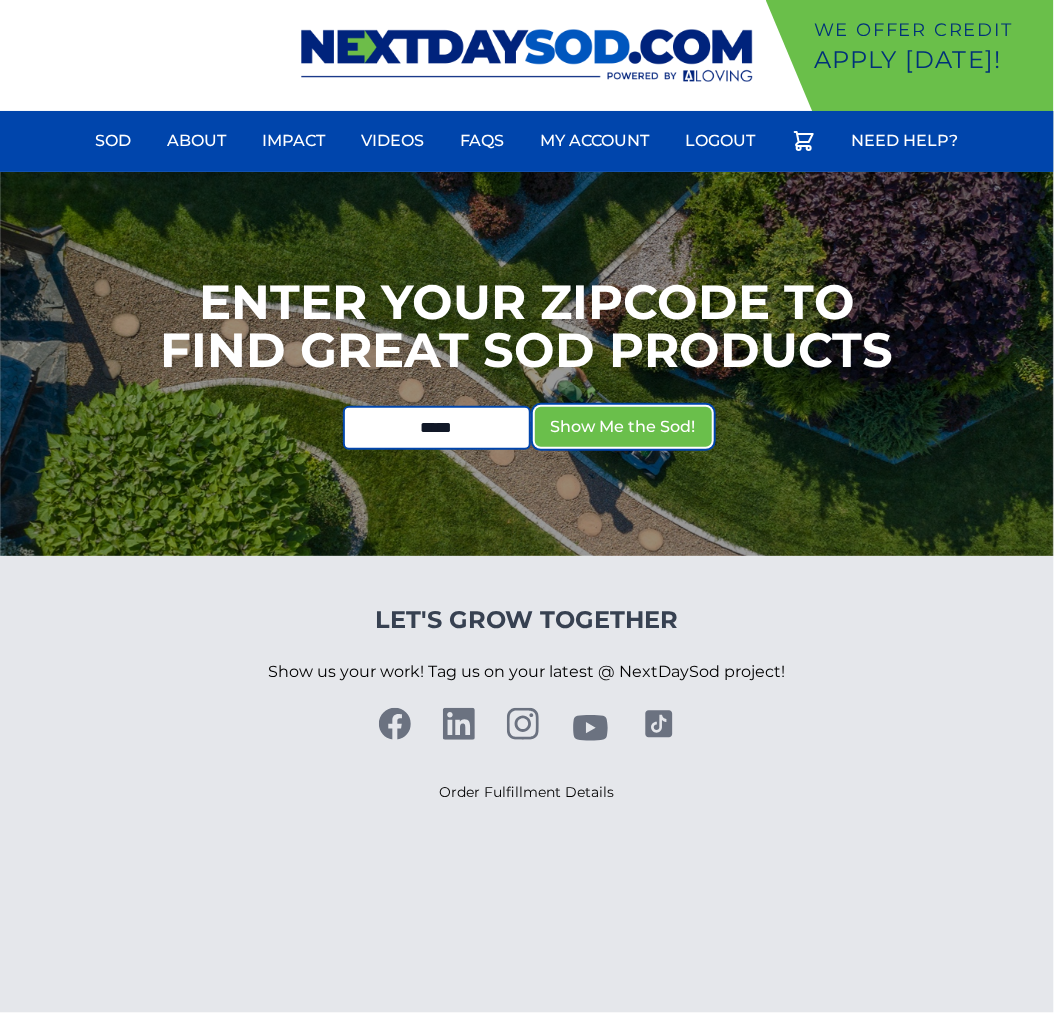 type 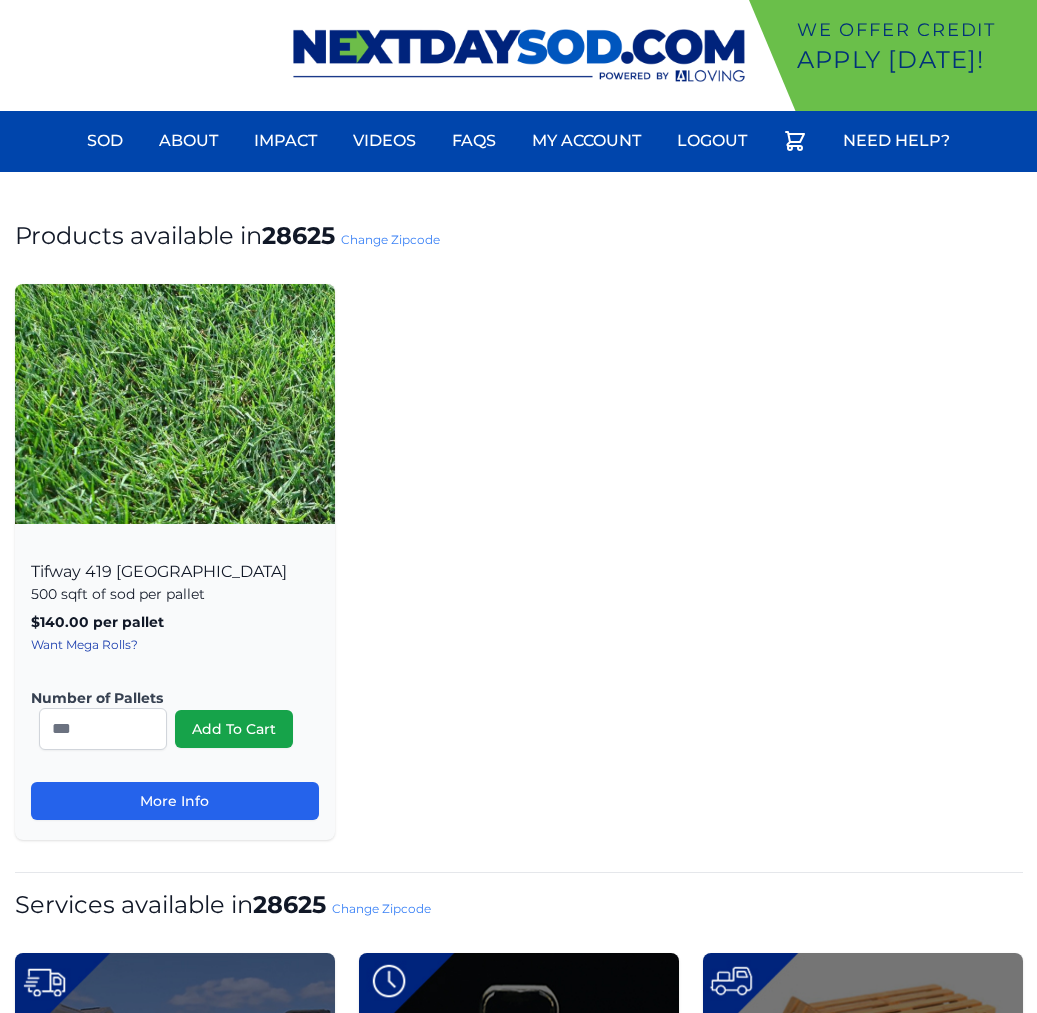 scroll, scrollTop: 0, scrollLeft: 0, axis: both 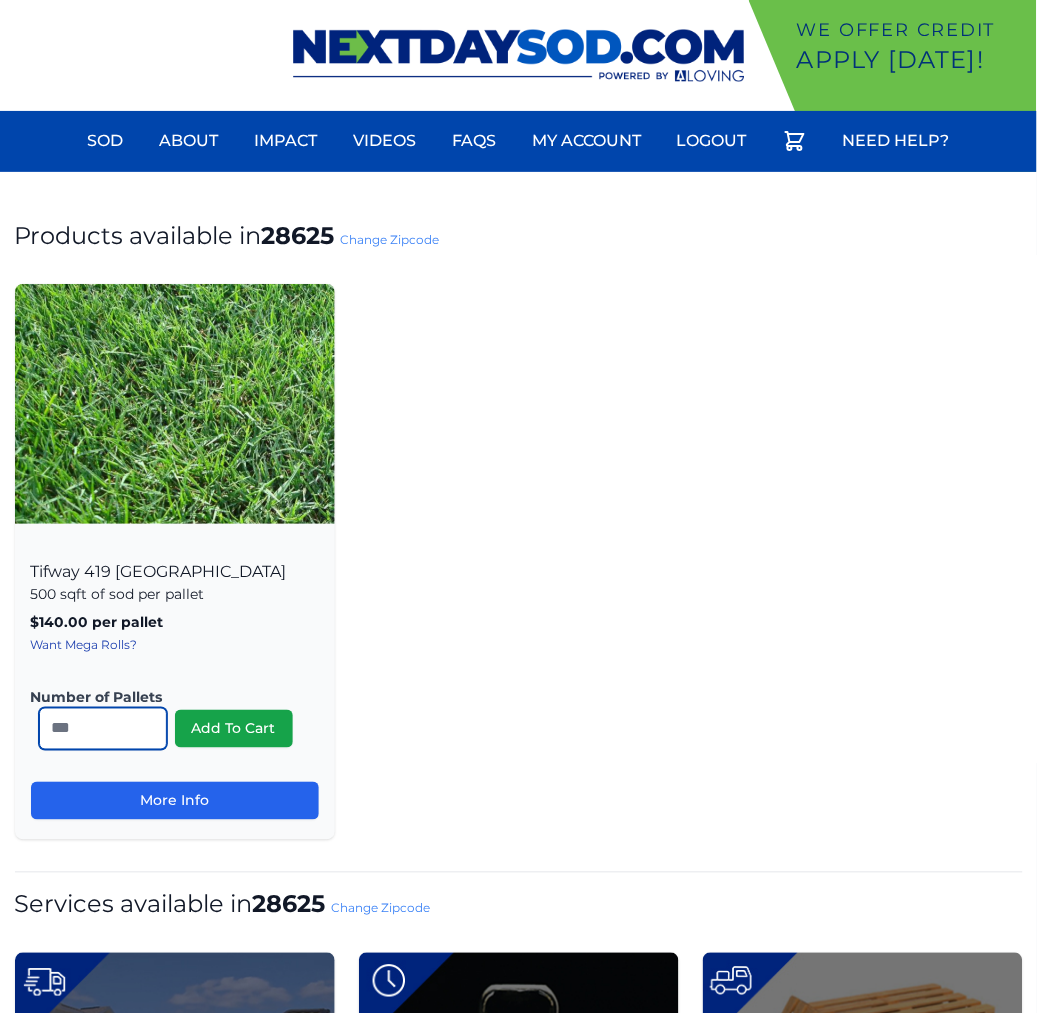 drag, startPoint x: 7, startPoint y: 726, endPoint x: -32, endPoint y: 715, distance: 40.5216 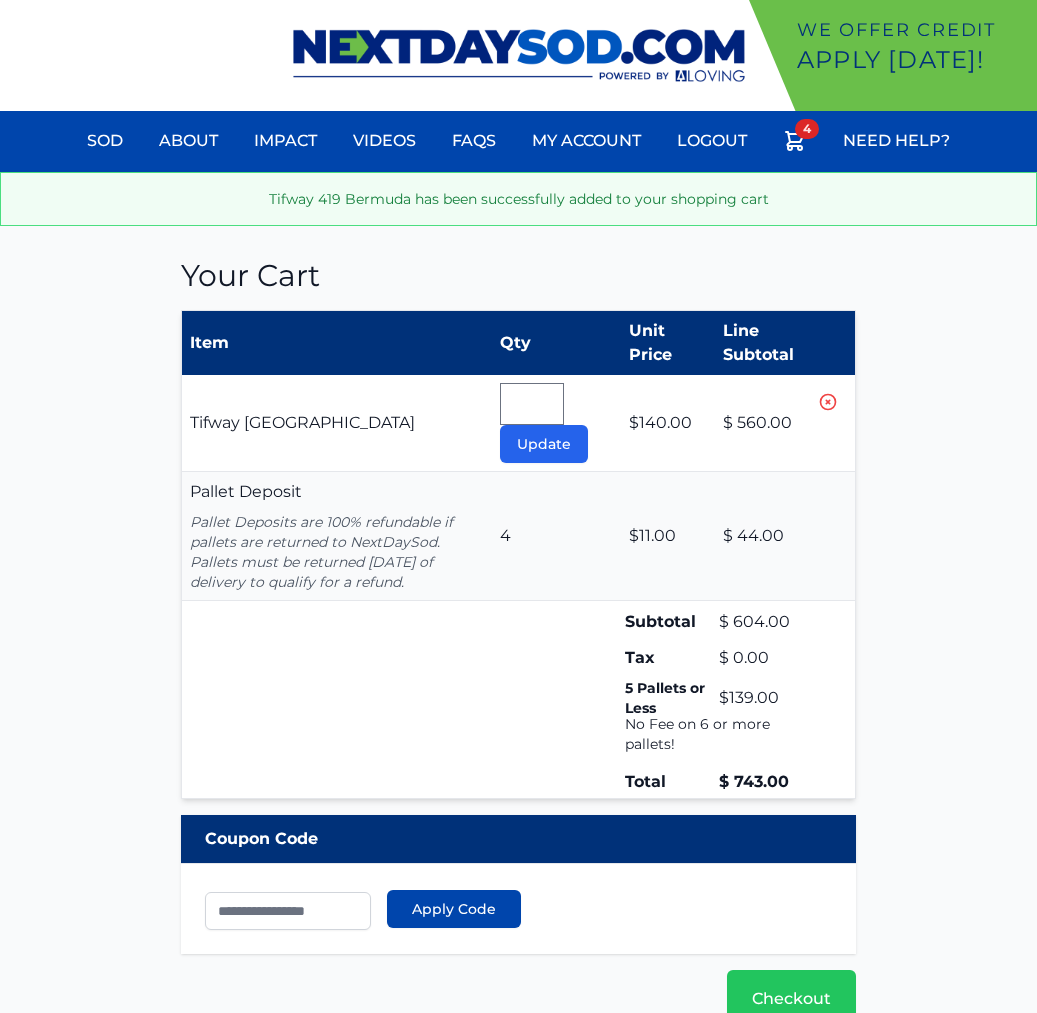 scroll, scrollTop: 0, scrollLeft: 0, axis: both 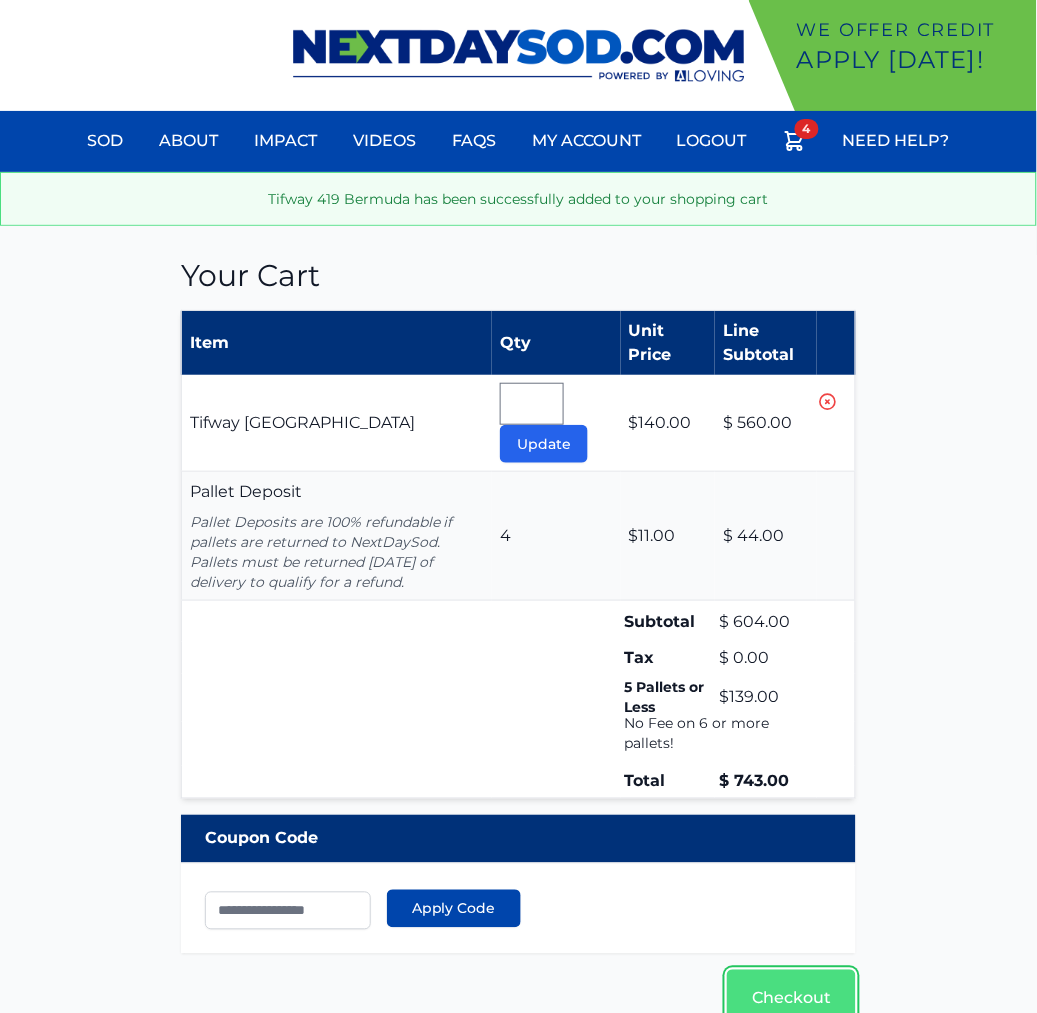 click on "Checkout" at bounding box center (791, 999) 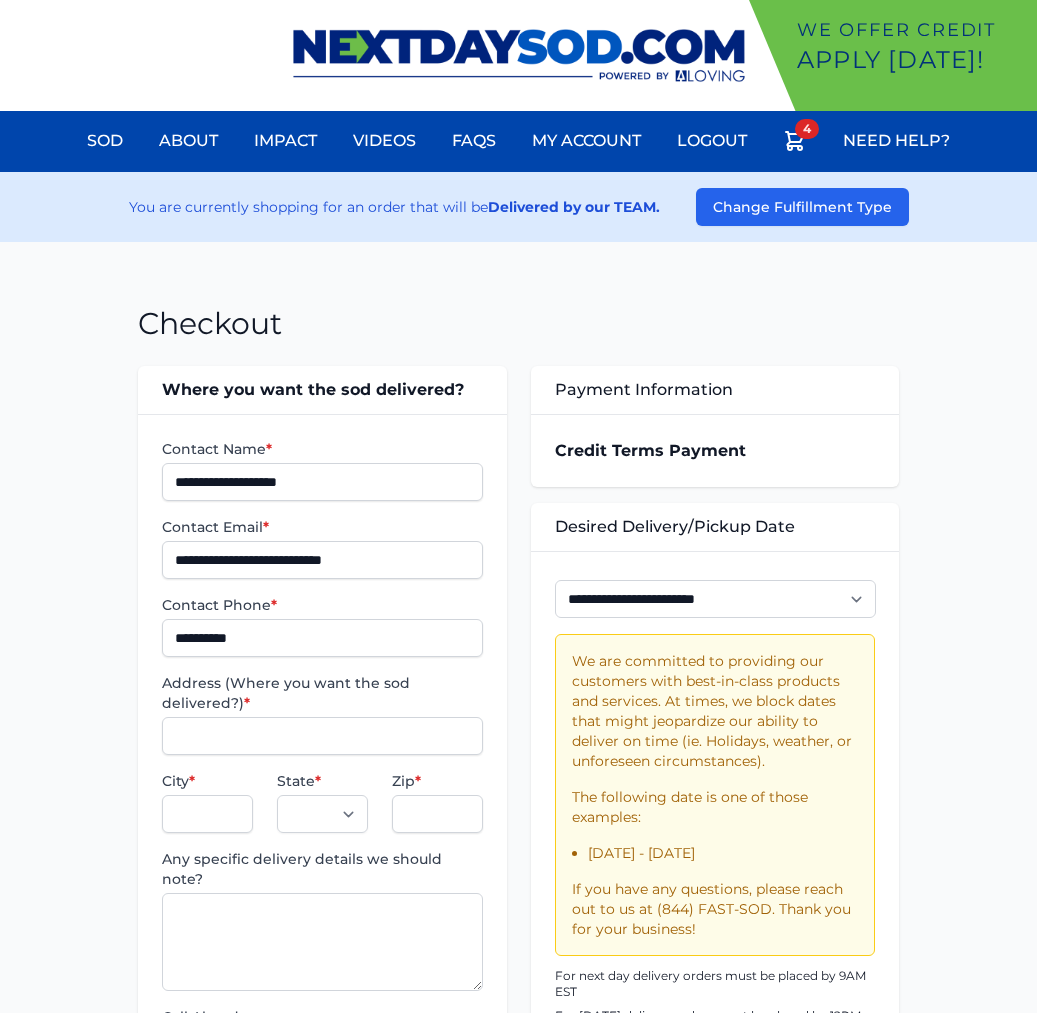 scroll, scrollTop: 0, scrollLeft: 0, axis: both 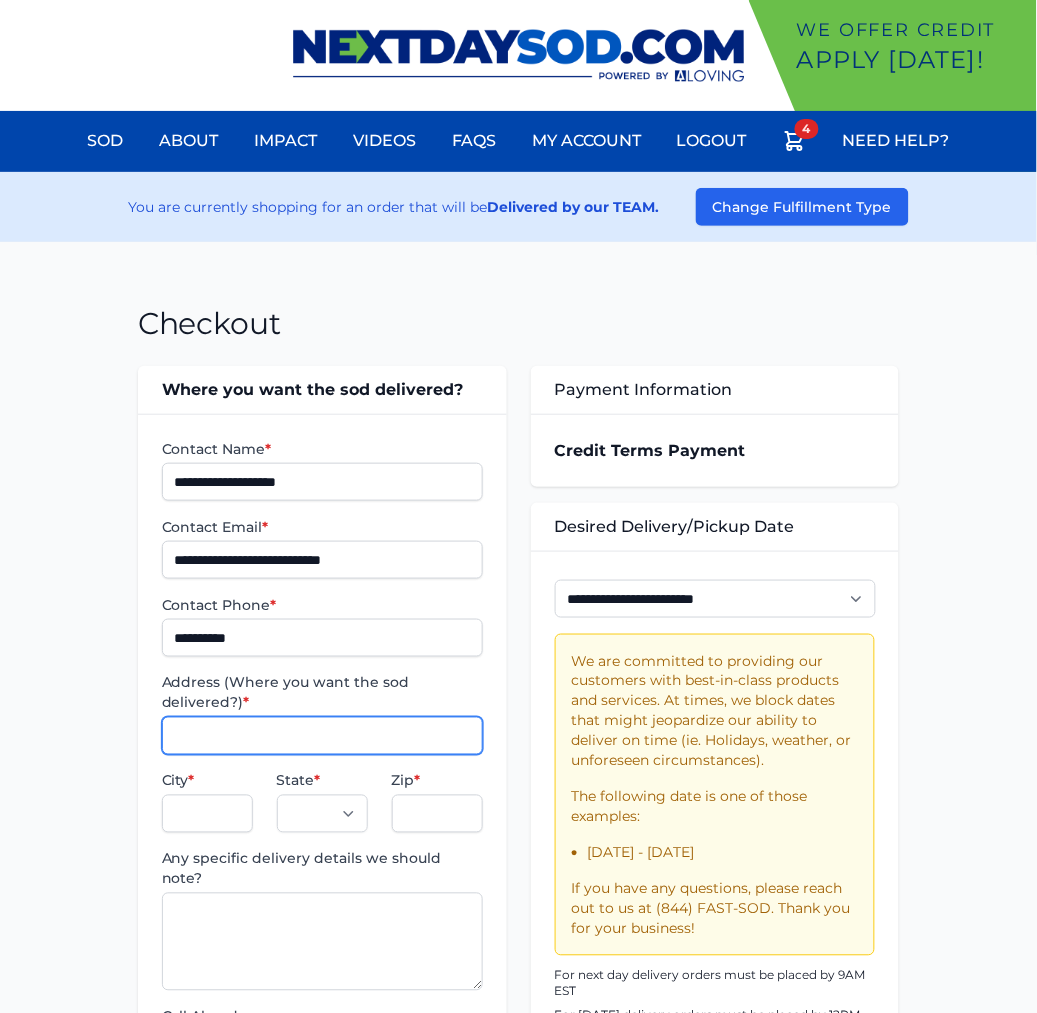 click on "Address (Where you want the sod delivered?)
*" at bounding box center (322, 736) 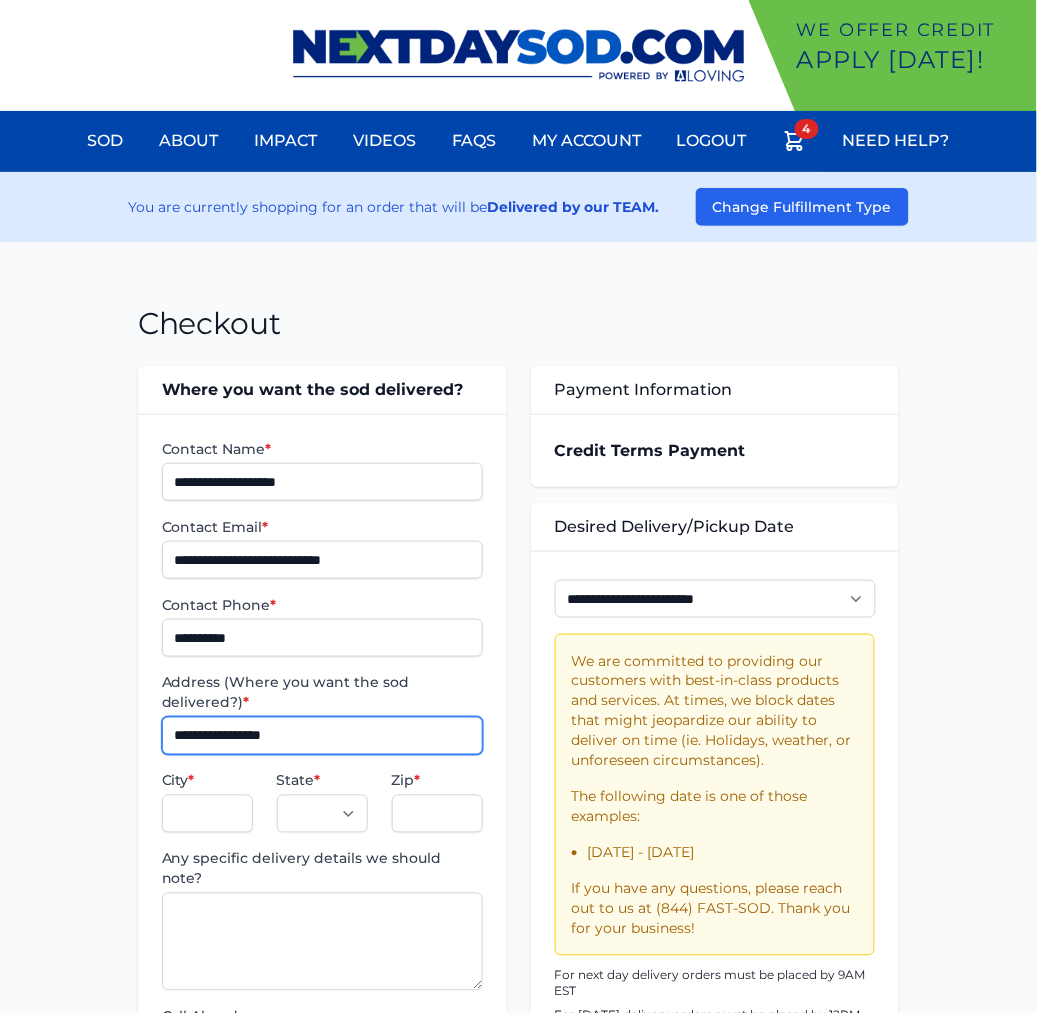 type on "**********" 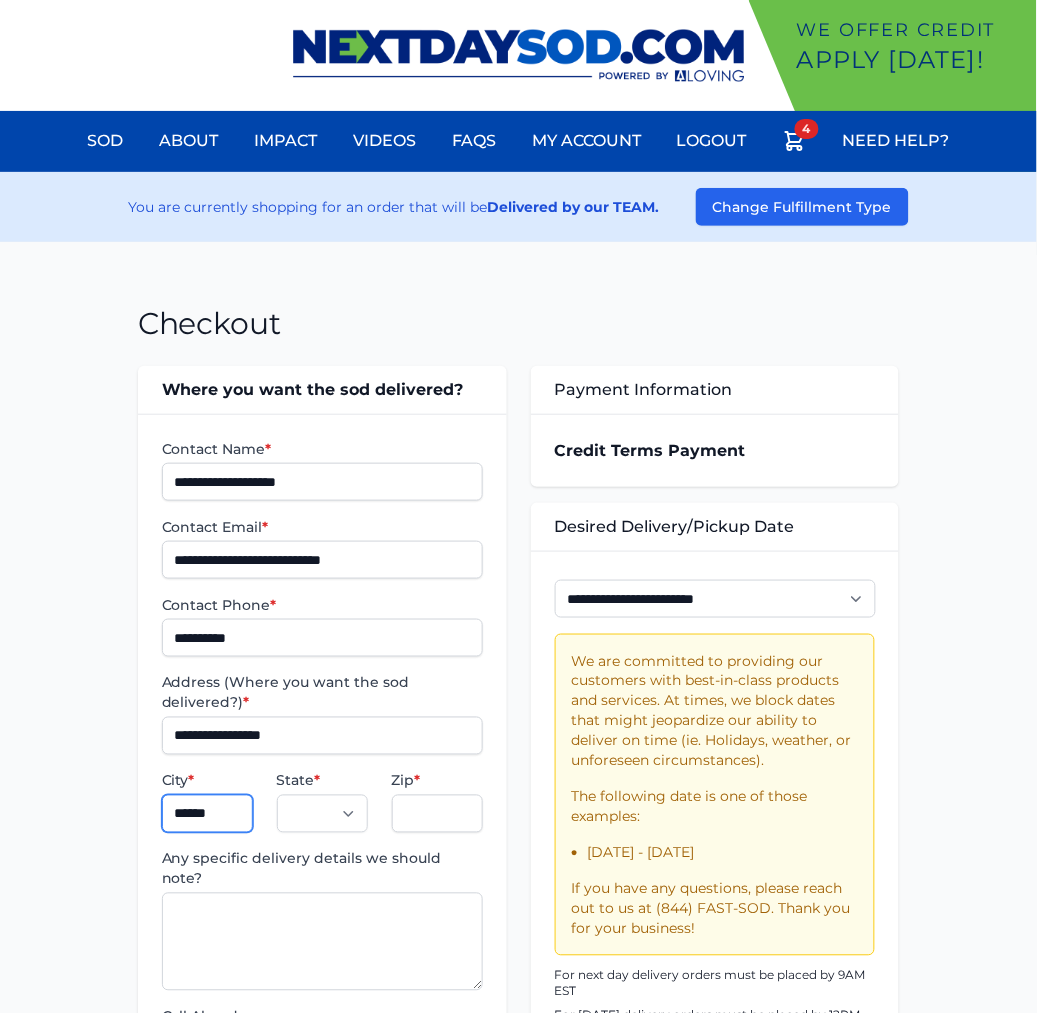 type on "**********" 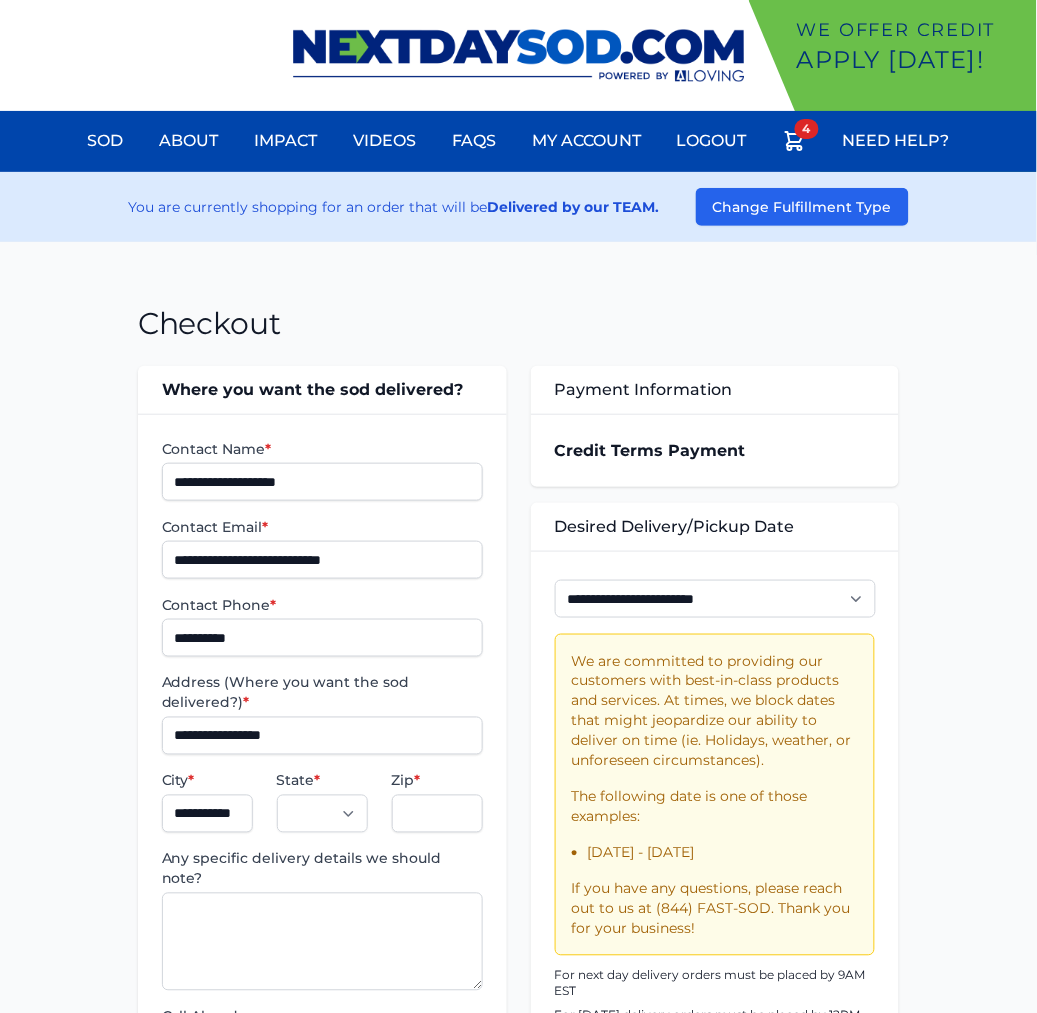 select on "**" 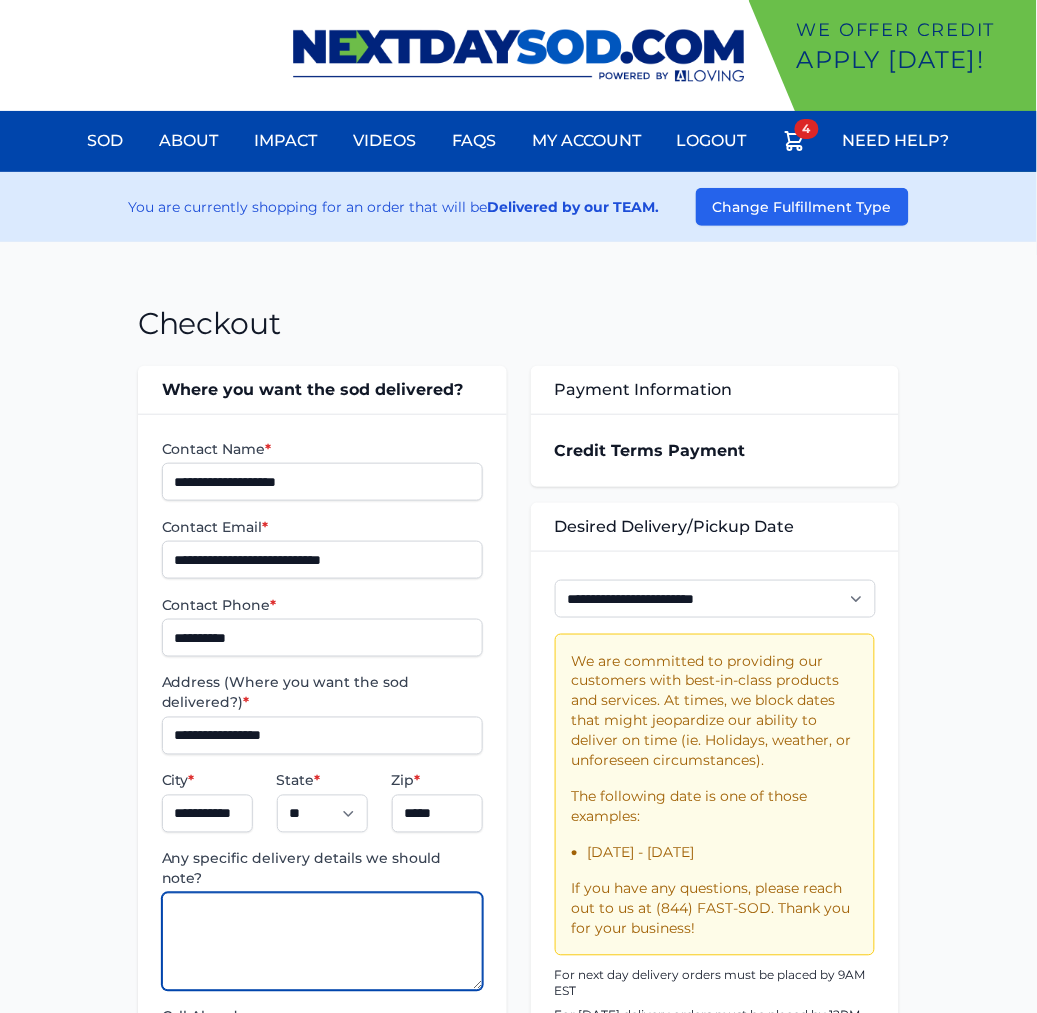 paste on "**********" 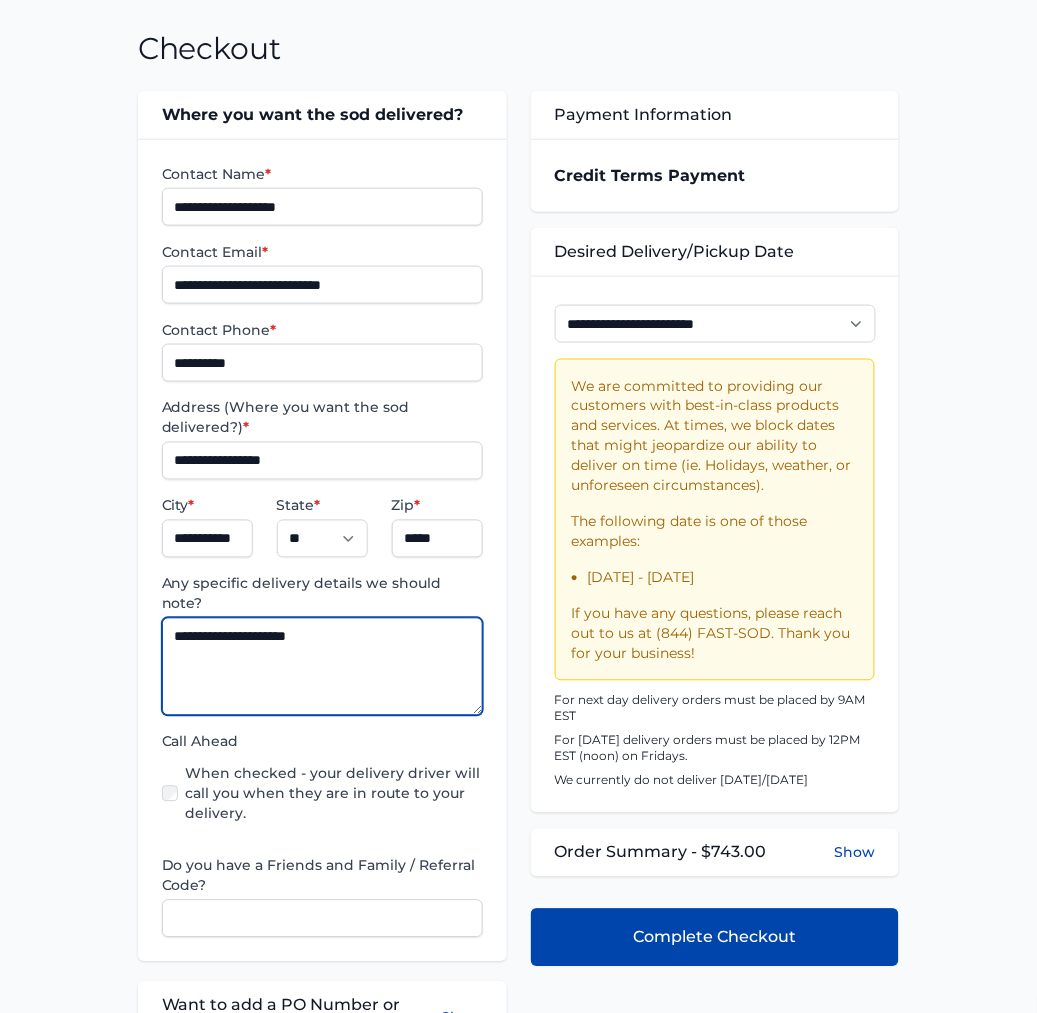scroll, scrollTop: 333, scrollLeft: 0, axis: vertical 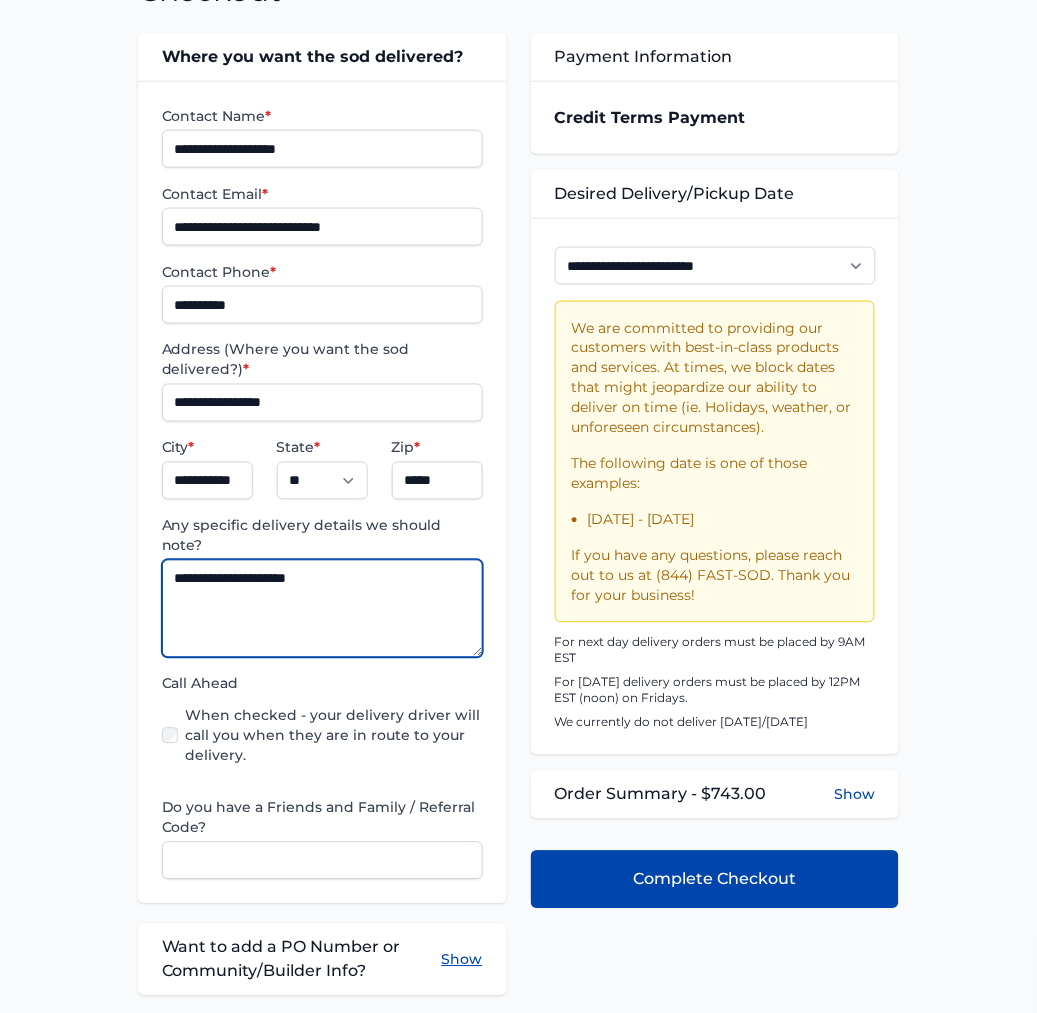 type on "**********" 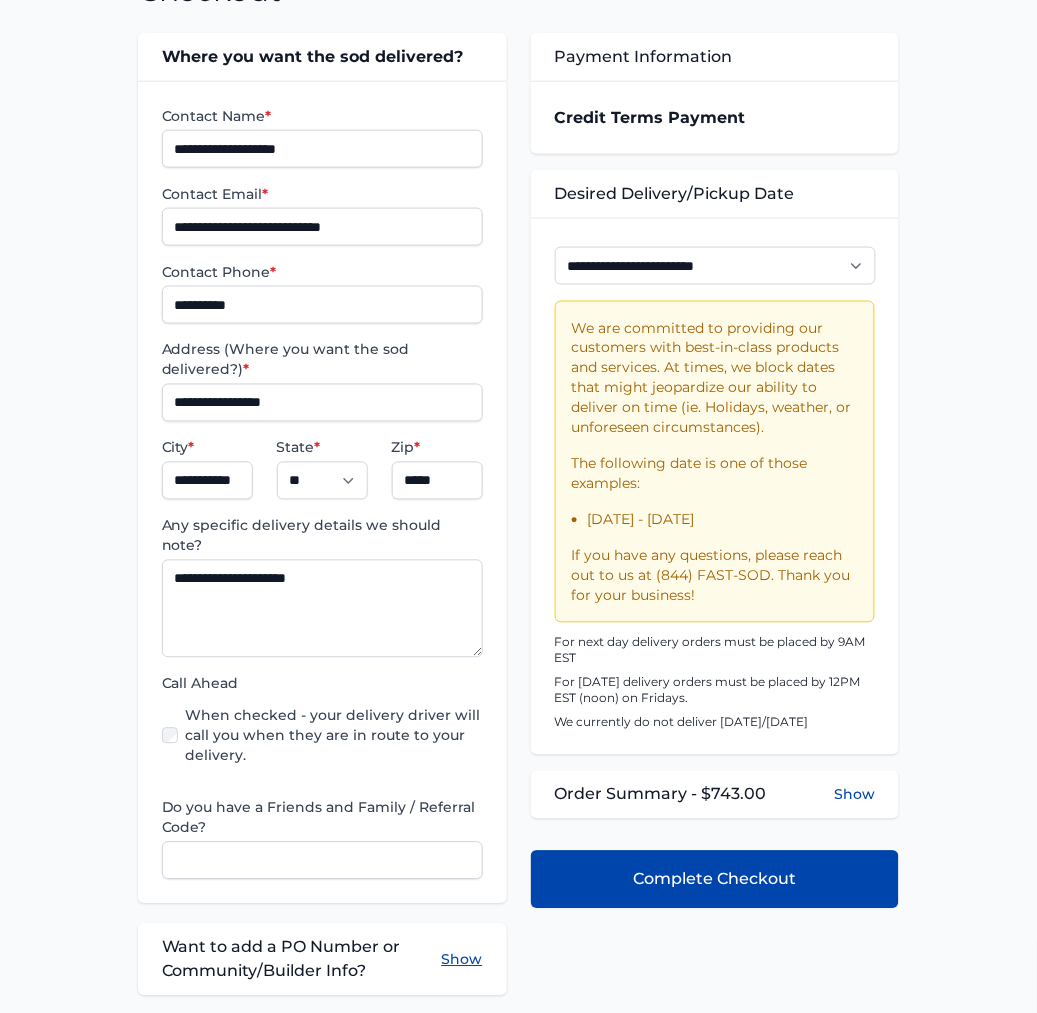 click on "Show" at bounding box center [462, 960] 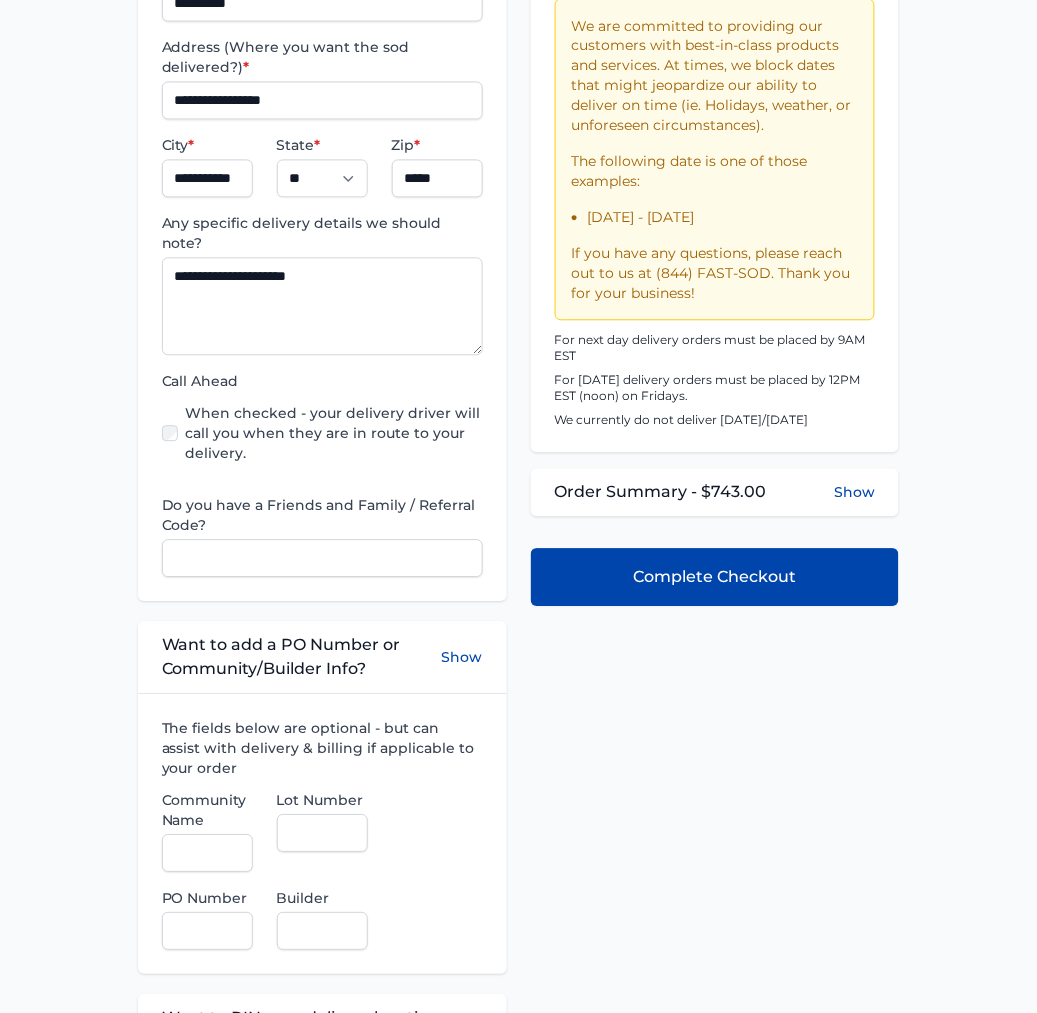 scroll, scrollTop: 666, scrollLeft: 0, axis: vertical 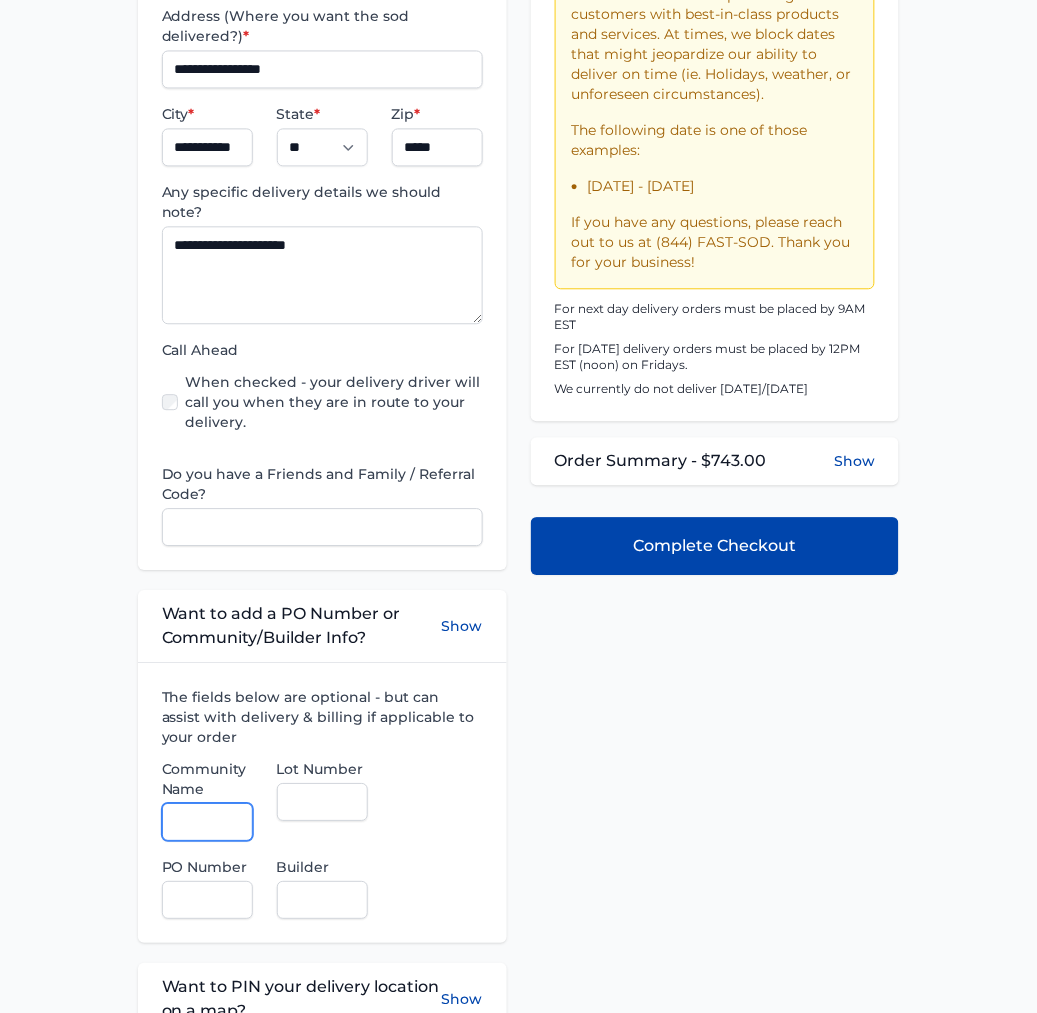 click on "Community Name" at bounding box center [207, 823] 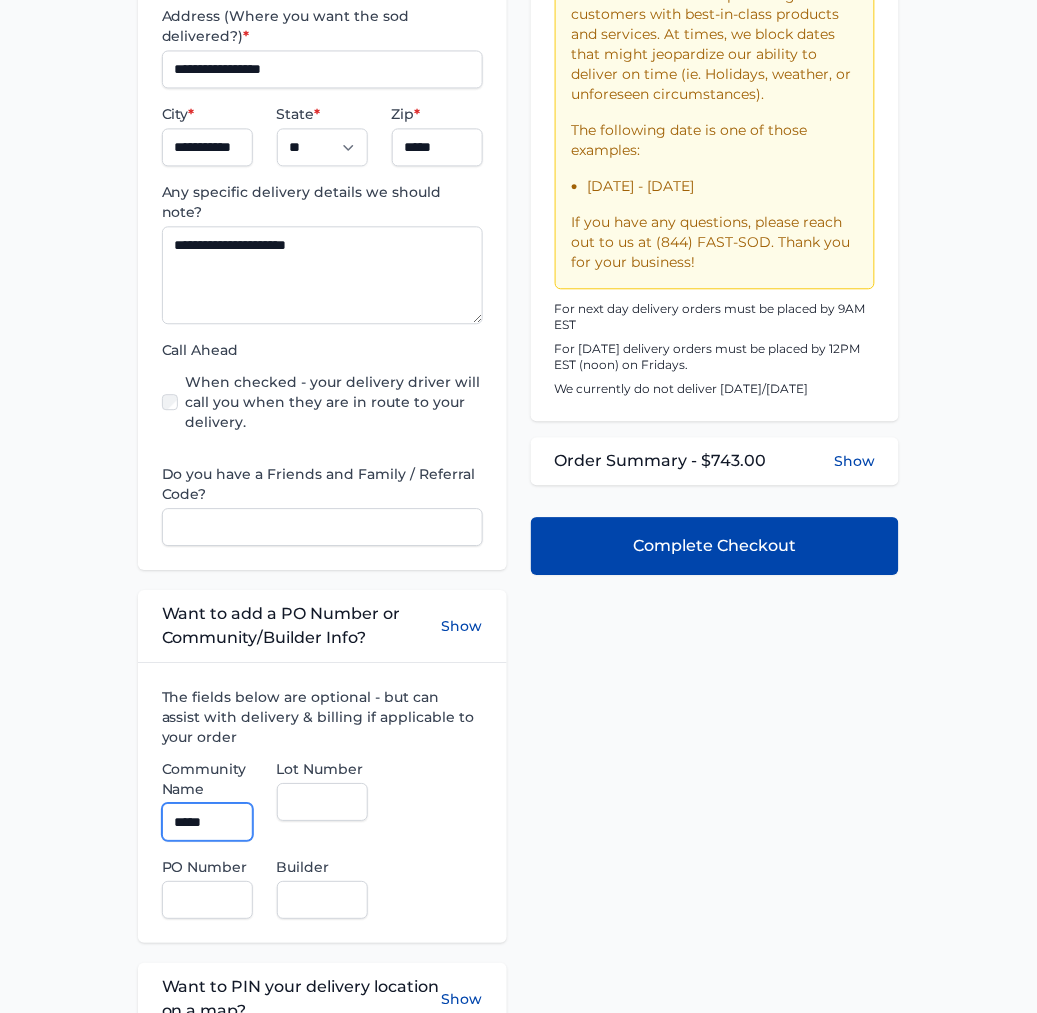 type on "**********" 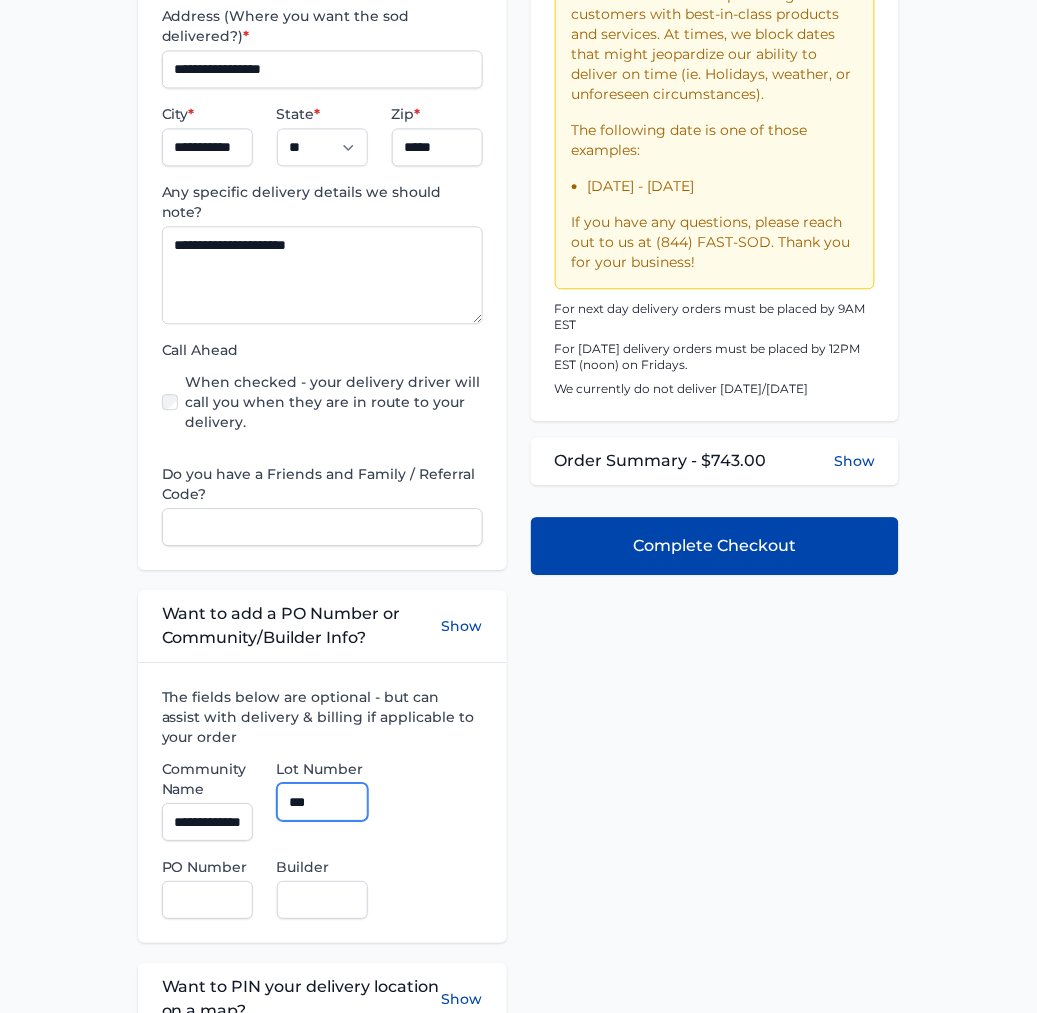 type on "***" 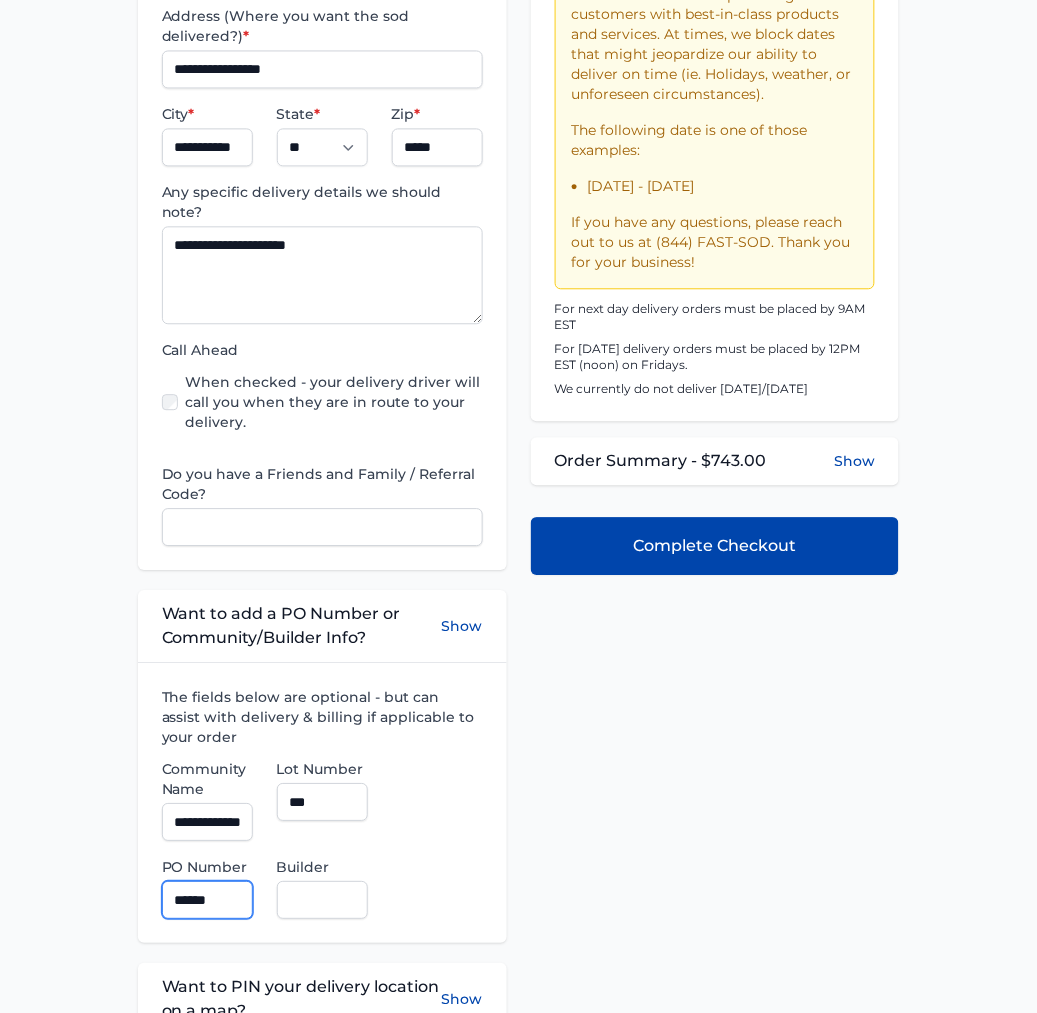 type on "******" 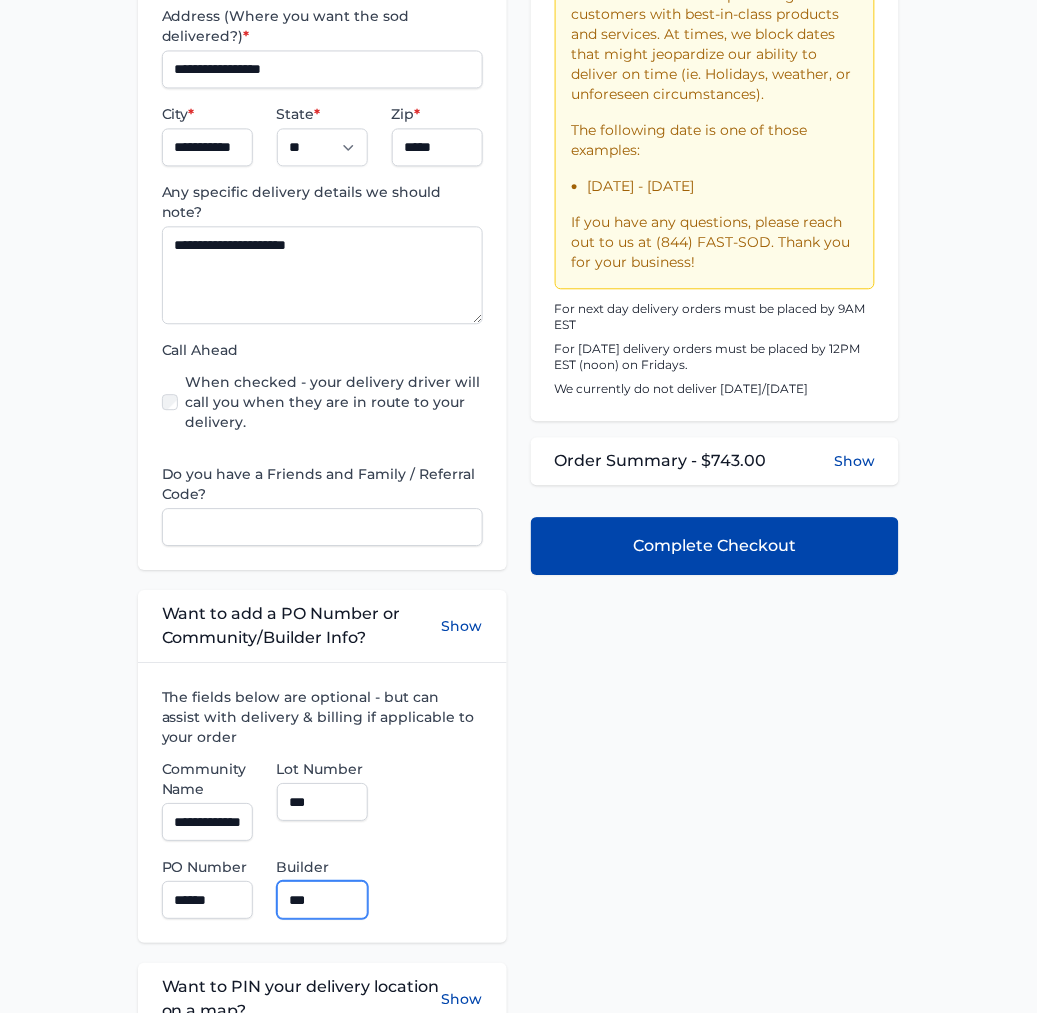 type on "**********" 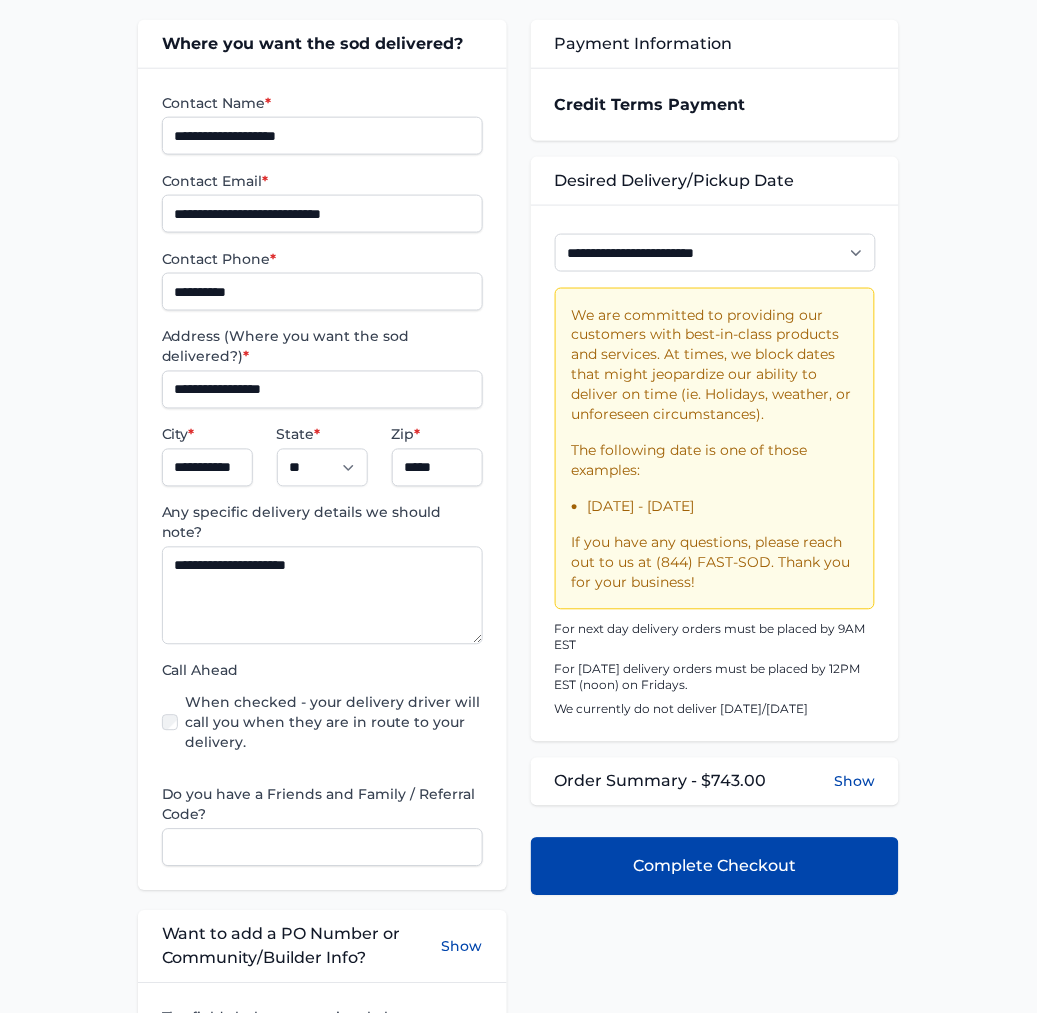 scroll, scrollTop: 333, scrollLeft: 0, axis: vertical 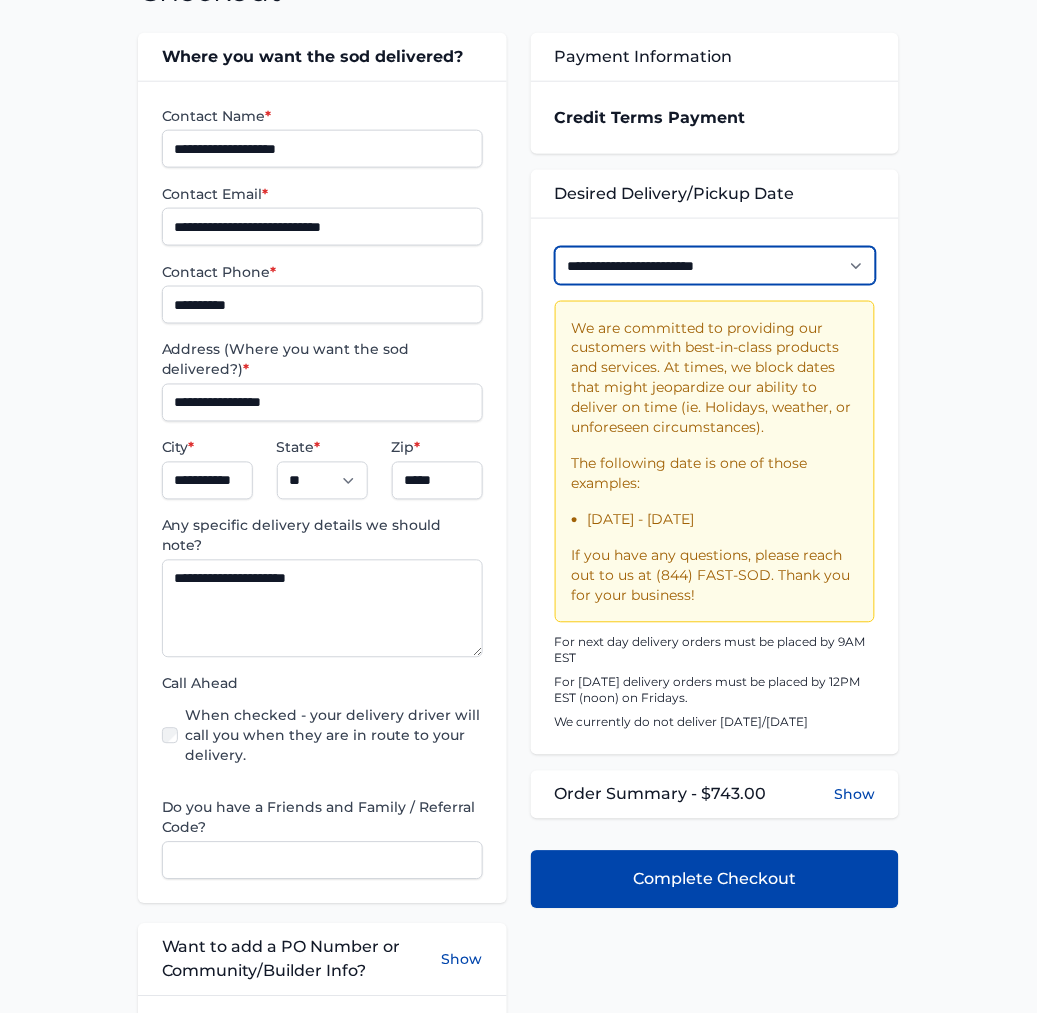 click on "**********" at bounding box center [715, 266] 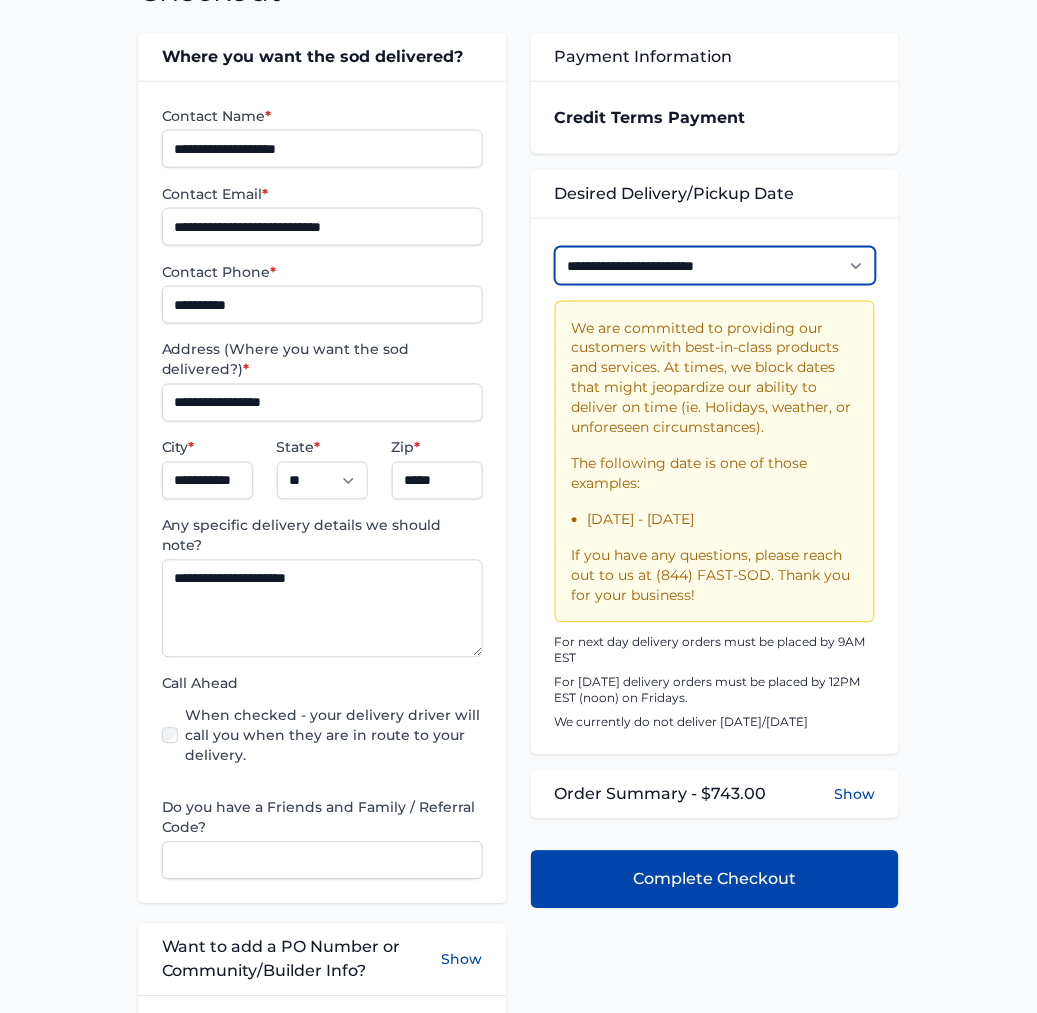 select on "**********" 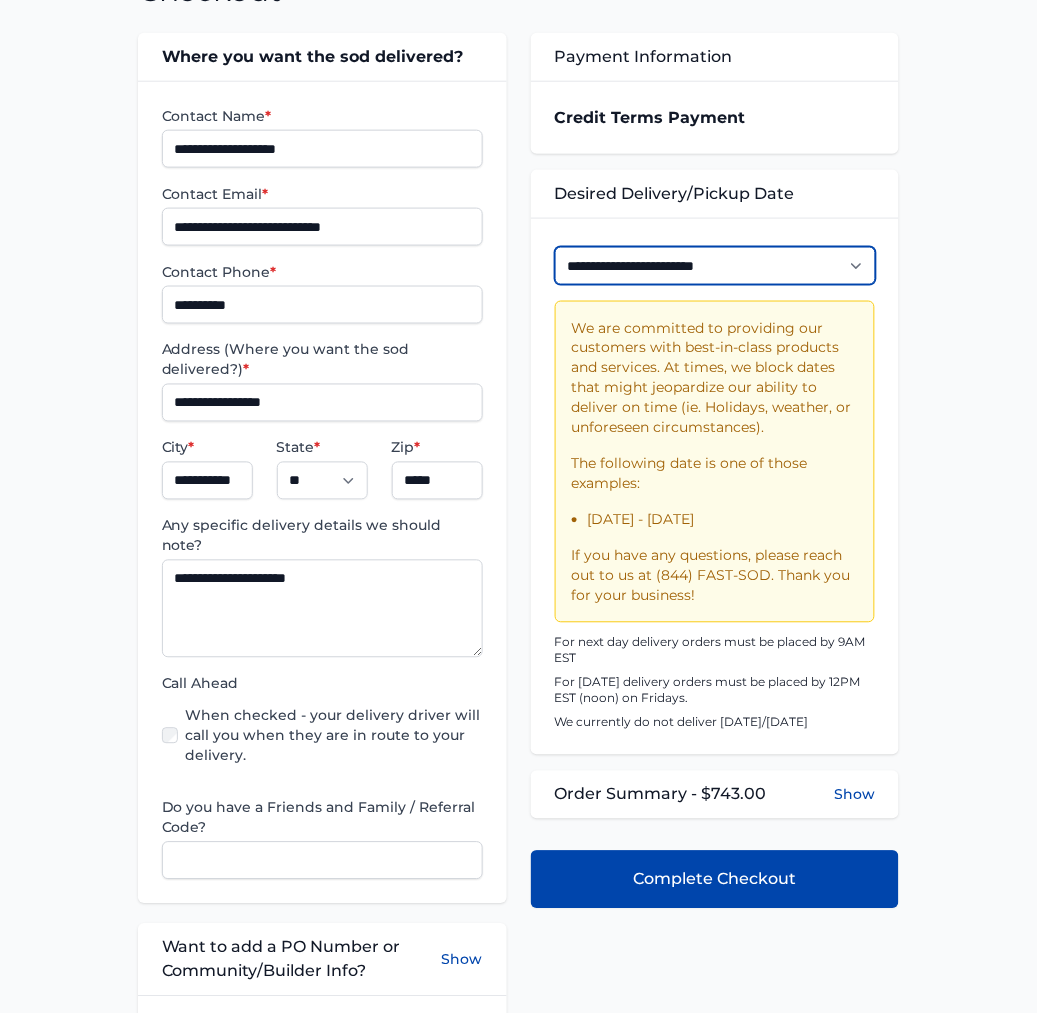 click on "**********" at bounding box center (715, 266) 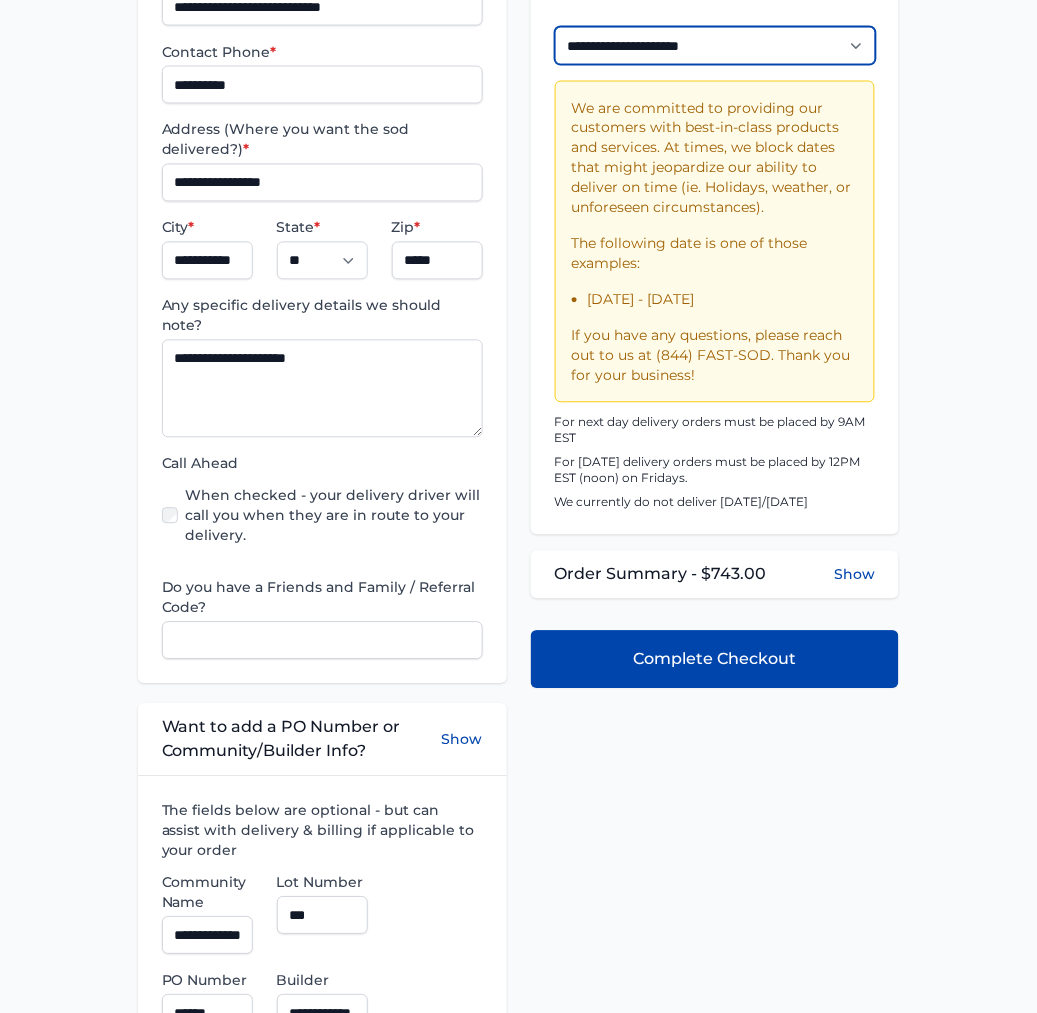 scroll, scrollTop: 555, scrollLeft: 0, axis: vertical 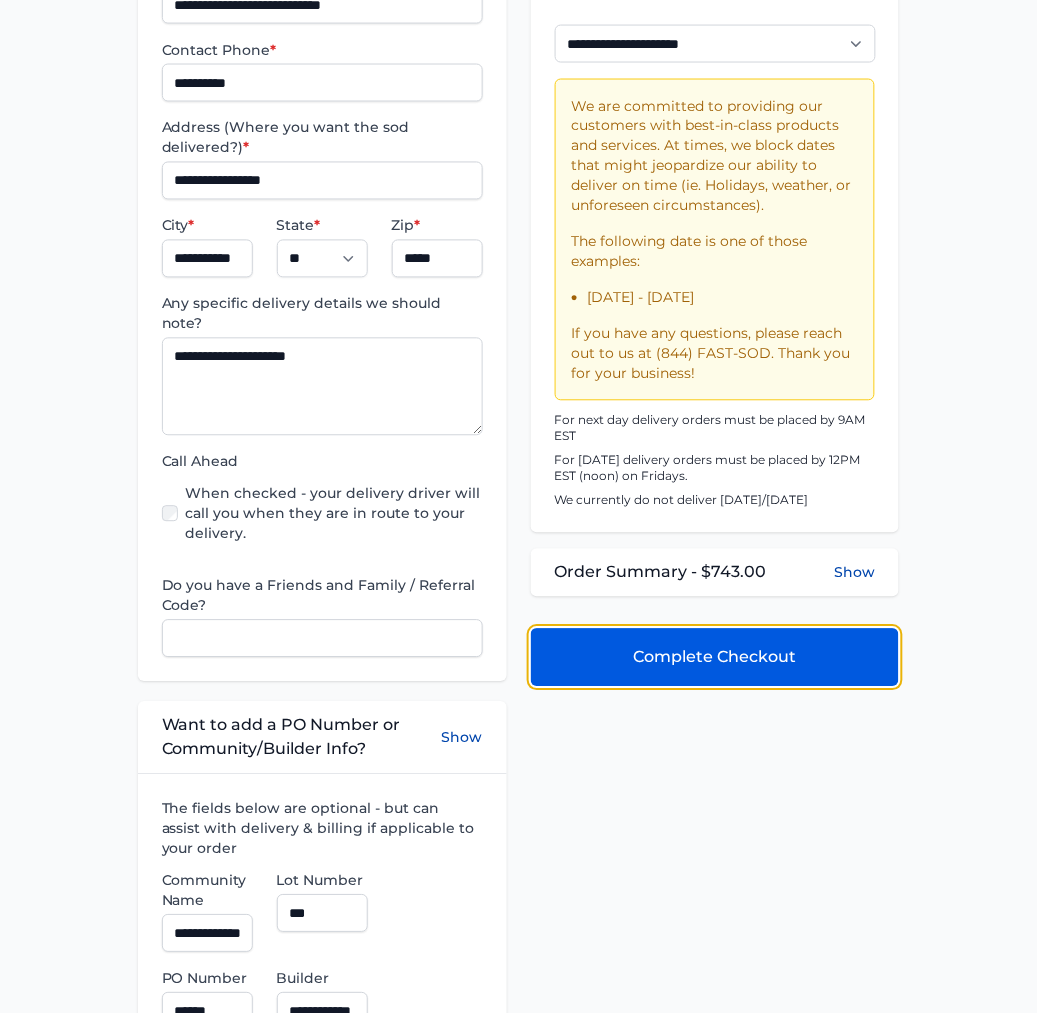 click on "Complete Checkout" at bounding box center [714, 658] 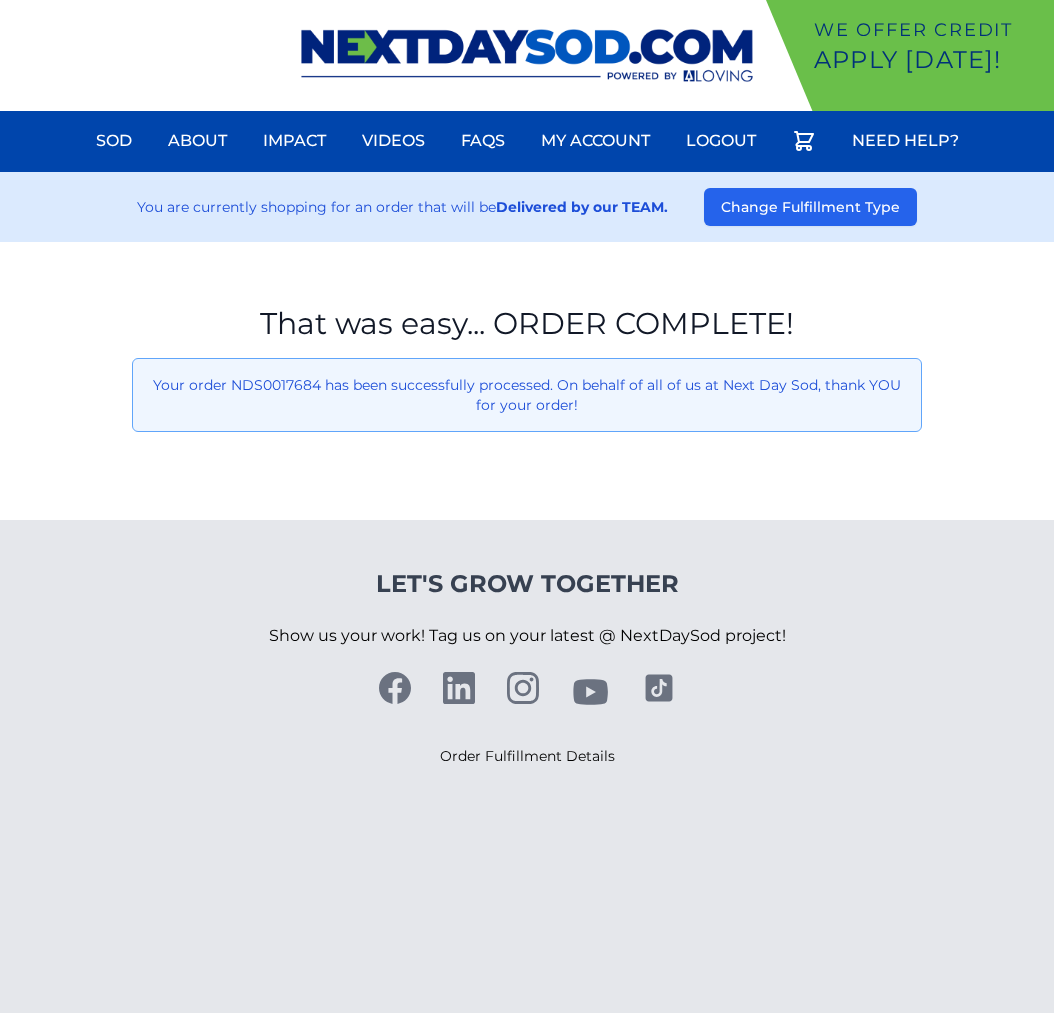 scroll, scrollTop: 0, scrollLeft: 0, axis: both 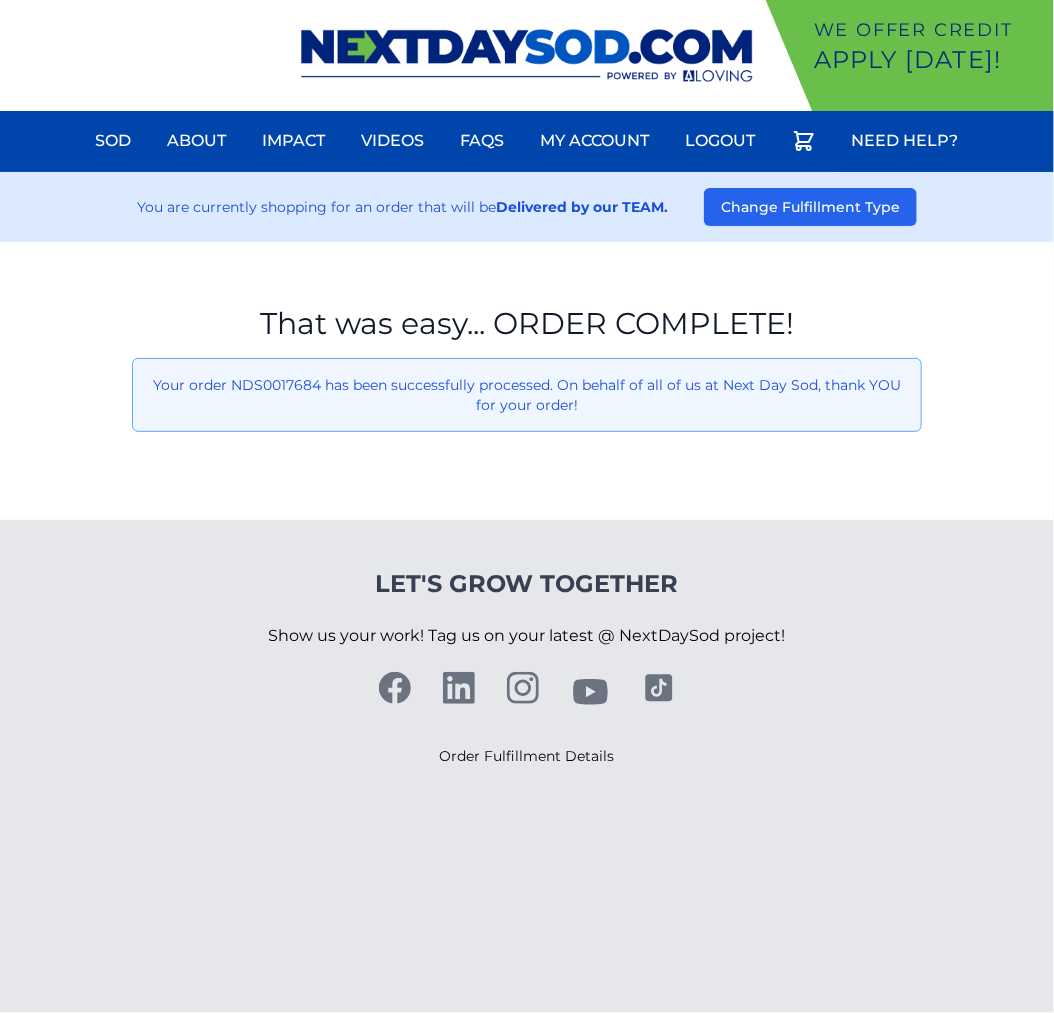 click on "Let's Grow Together
Show us your work! Tag us on your latest @ NextDaySod project!
Order Fulfillment Details" at bounding box center [527, 668] 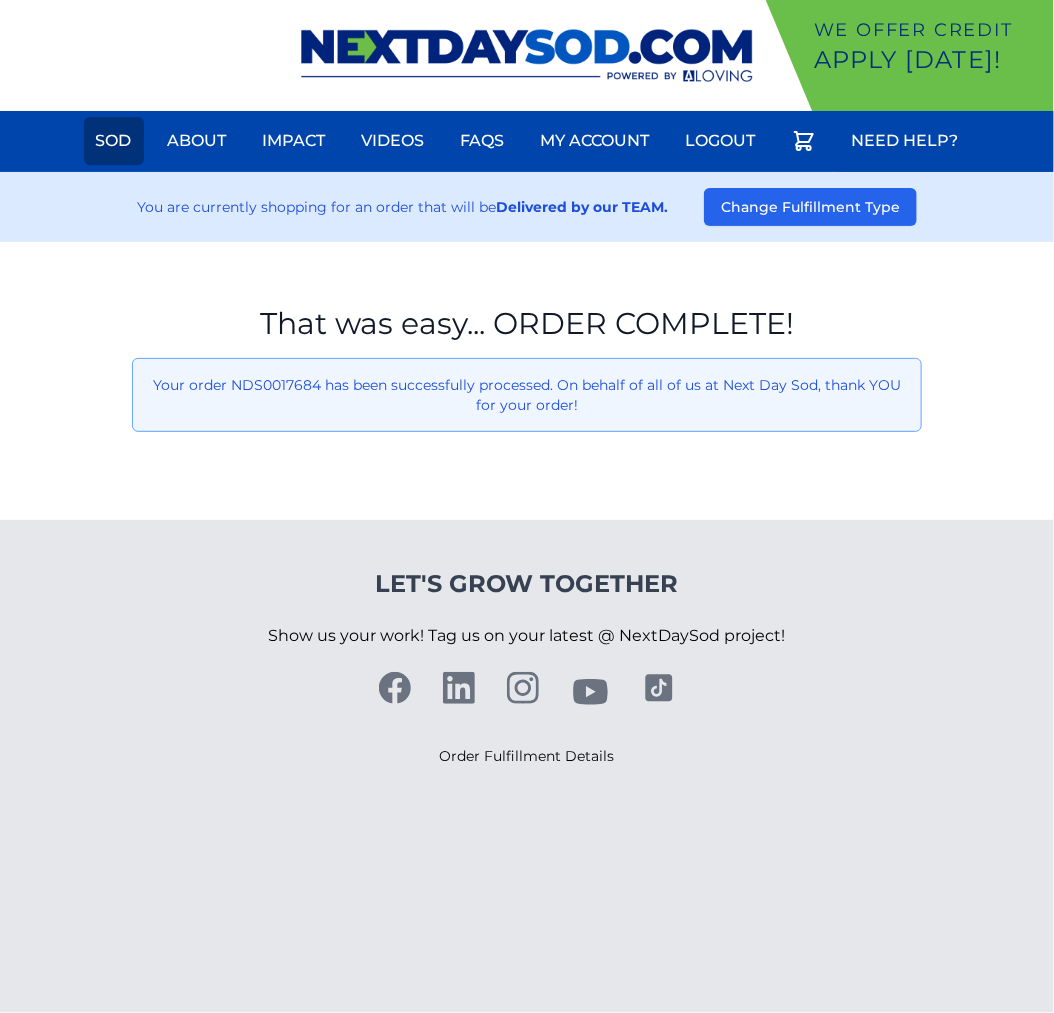 click on "Sod" at bounding box center [114, 141] 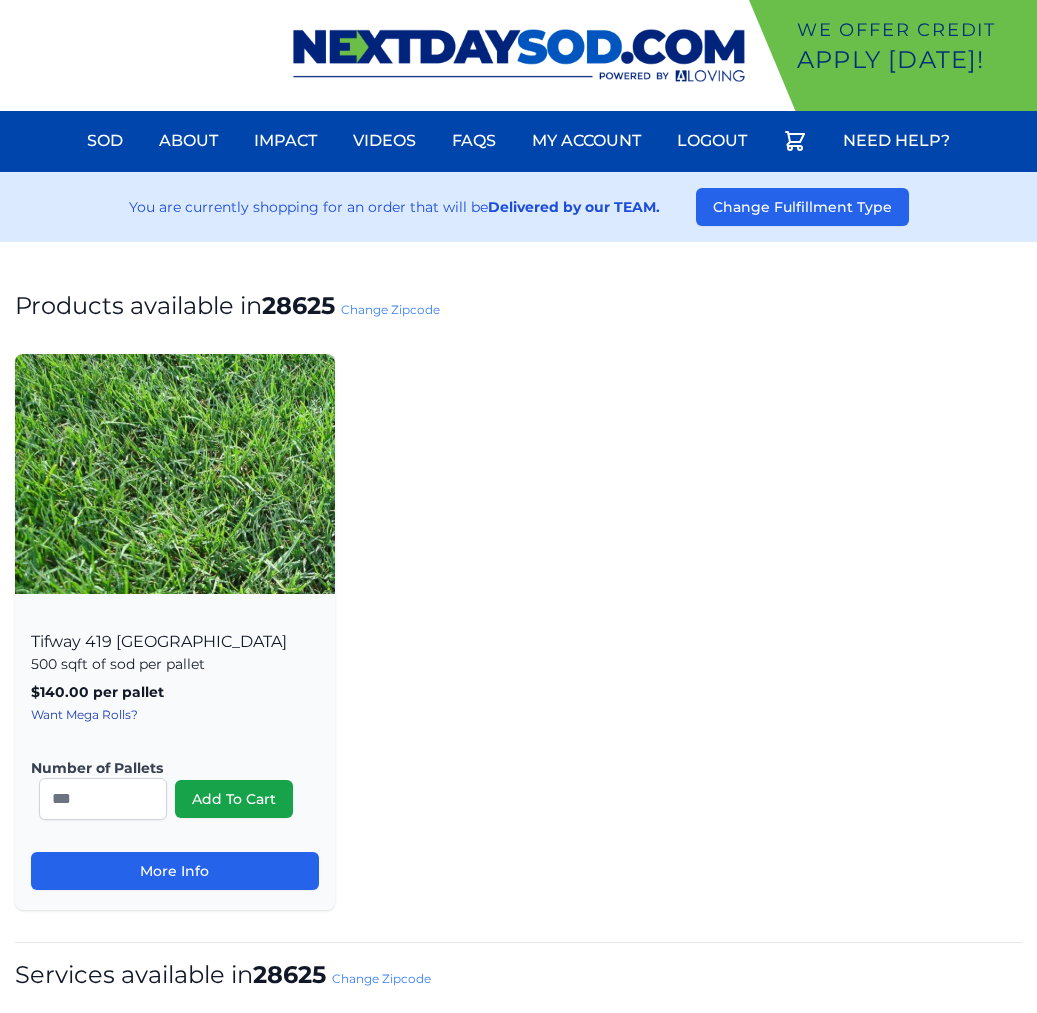 scroll, scrollTop: 0, scrollLeft: 0, axis: both 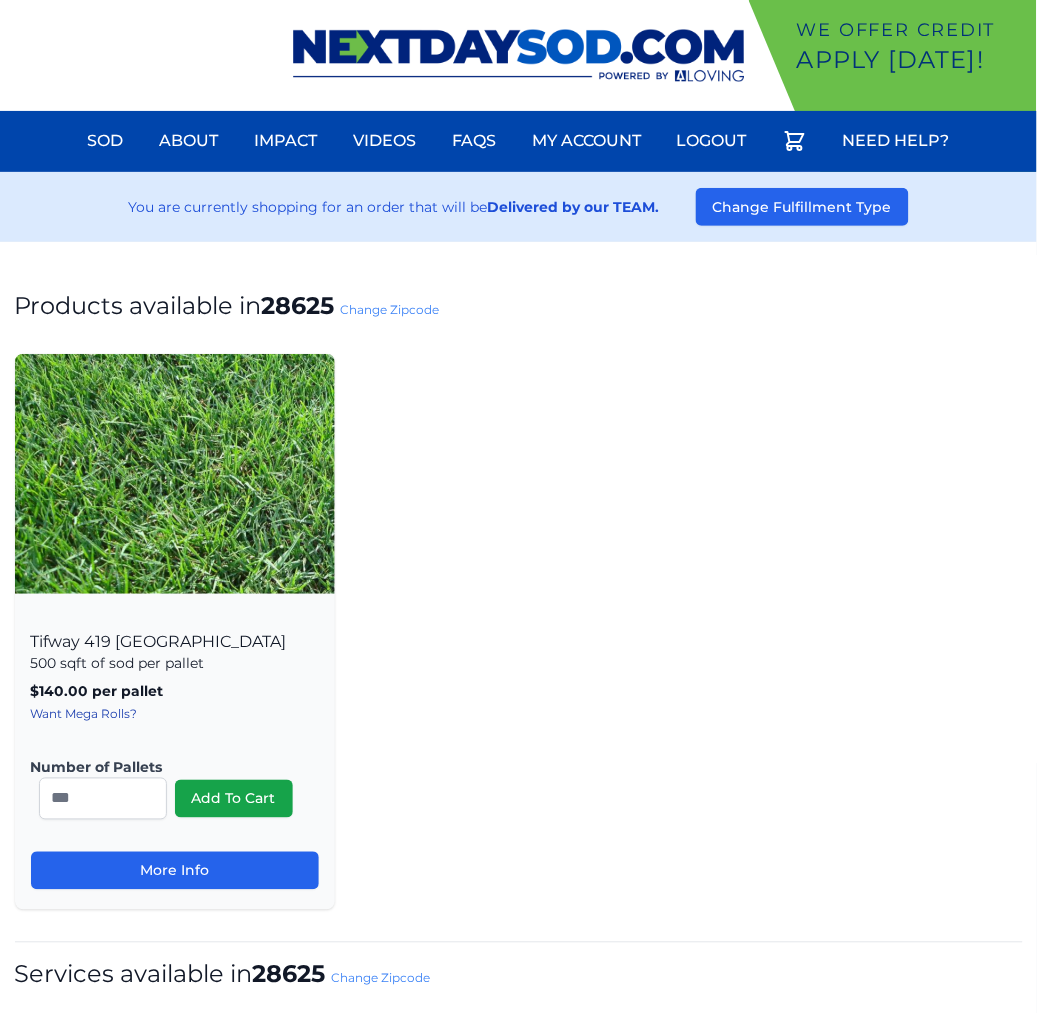 click on "Change Zipcode" at bounding box center (390, 309) 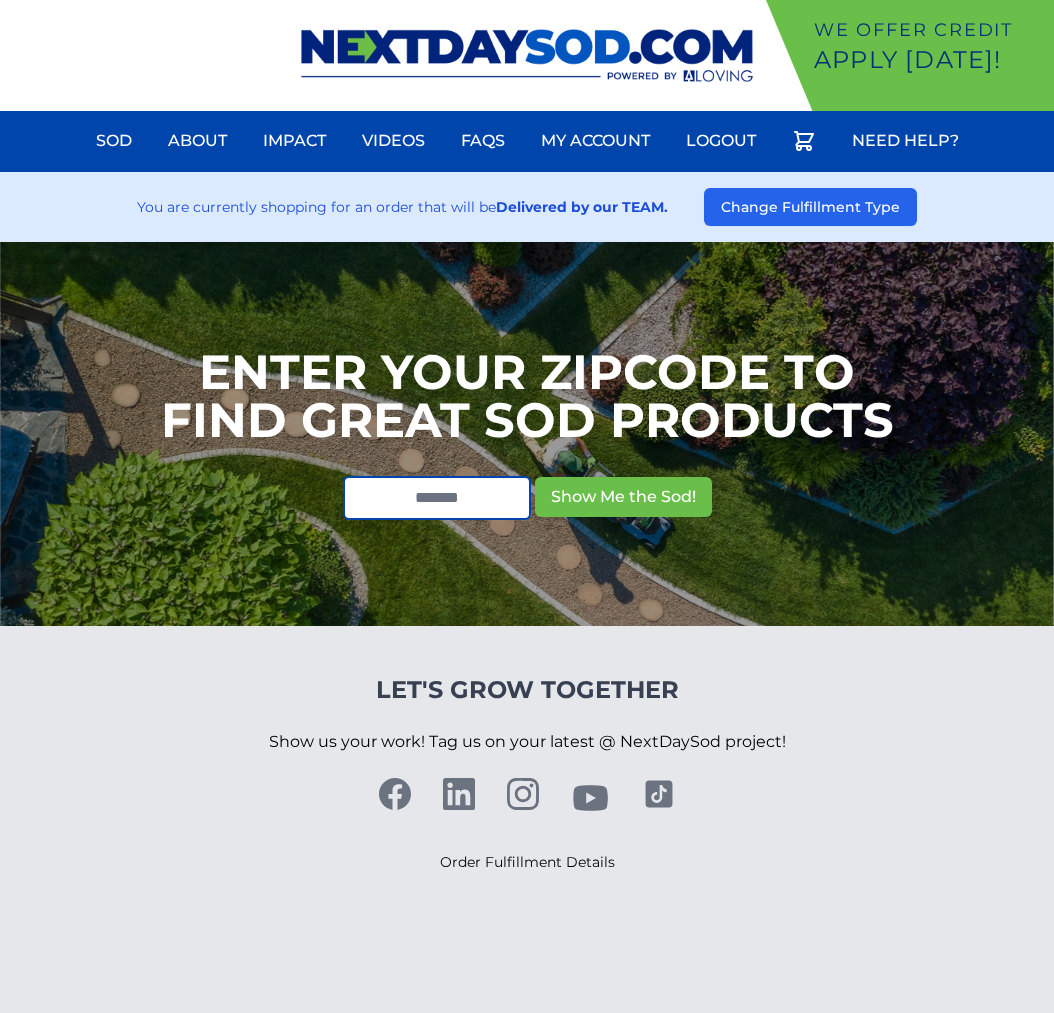 scroll, scrollTop: 0, scrollLeft: 0, axis: both 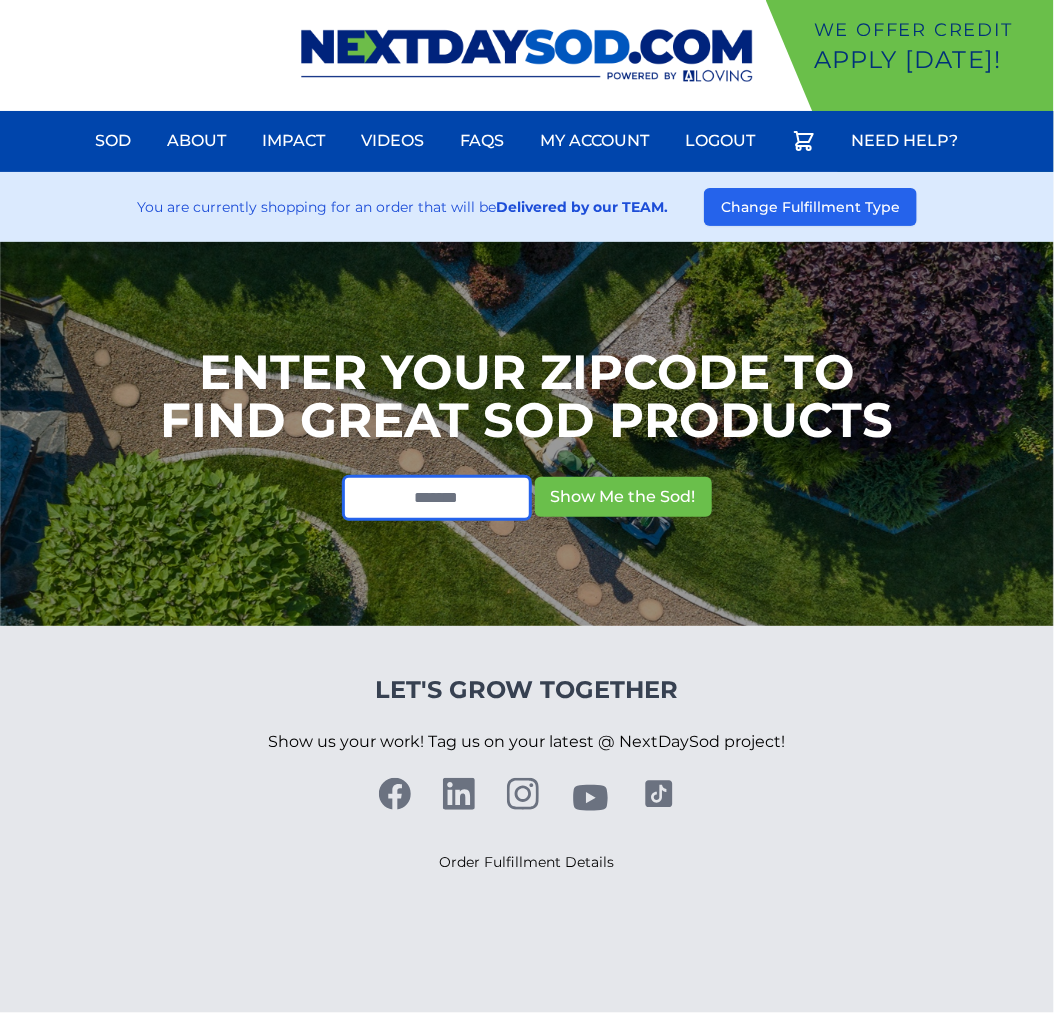 click at bounding box center (437, 498) 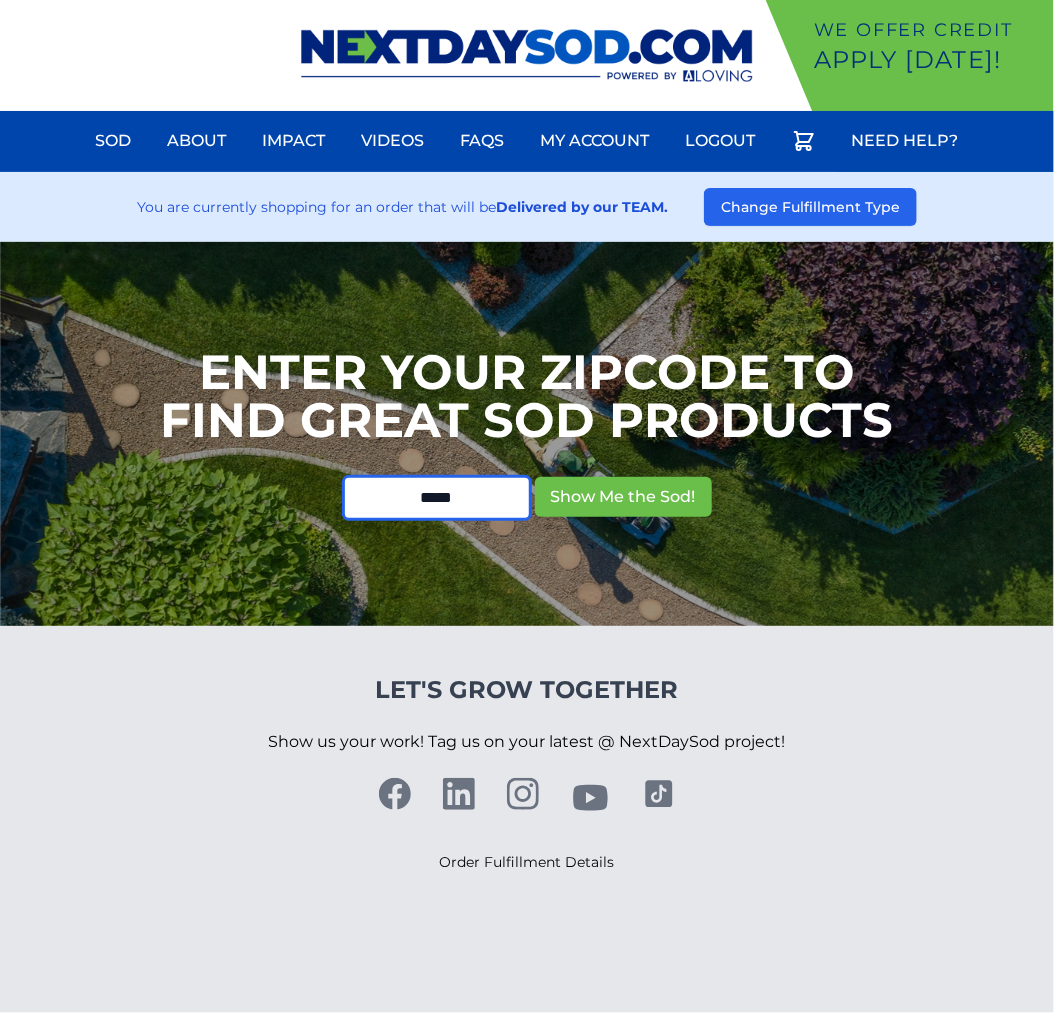 type on "*****" 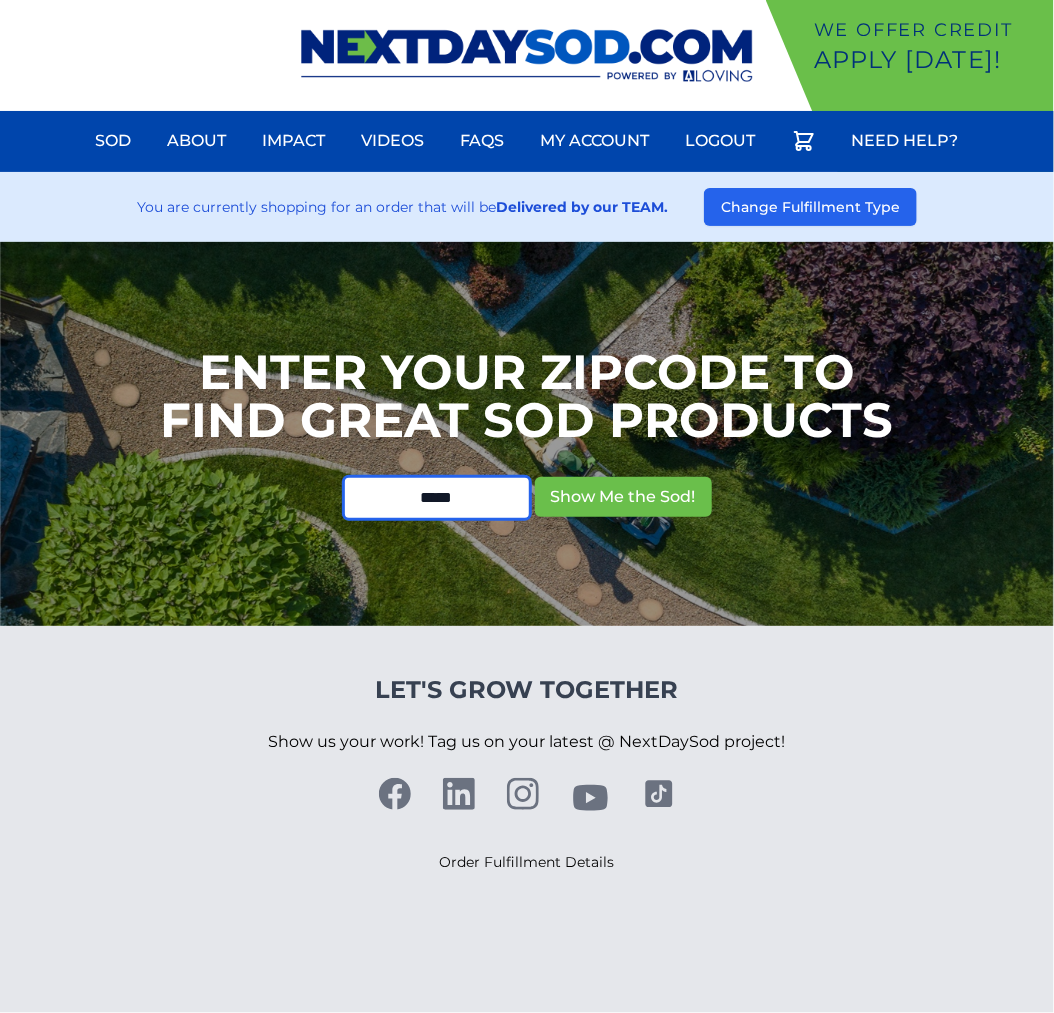click on "Show Me the Sod!" at bounding box center (623, 497) 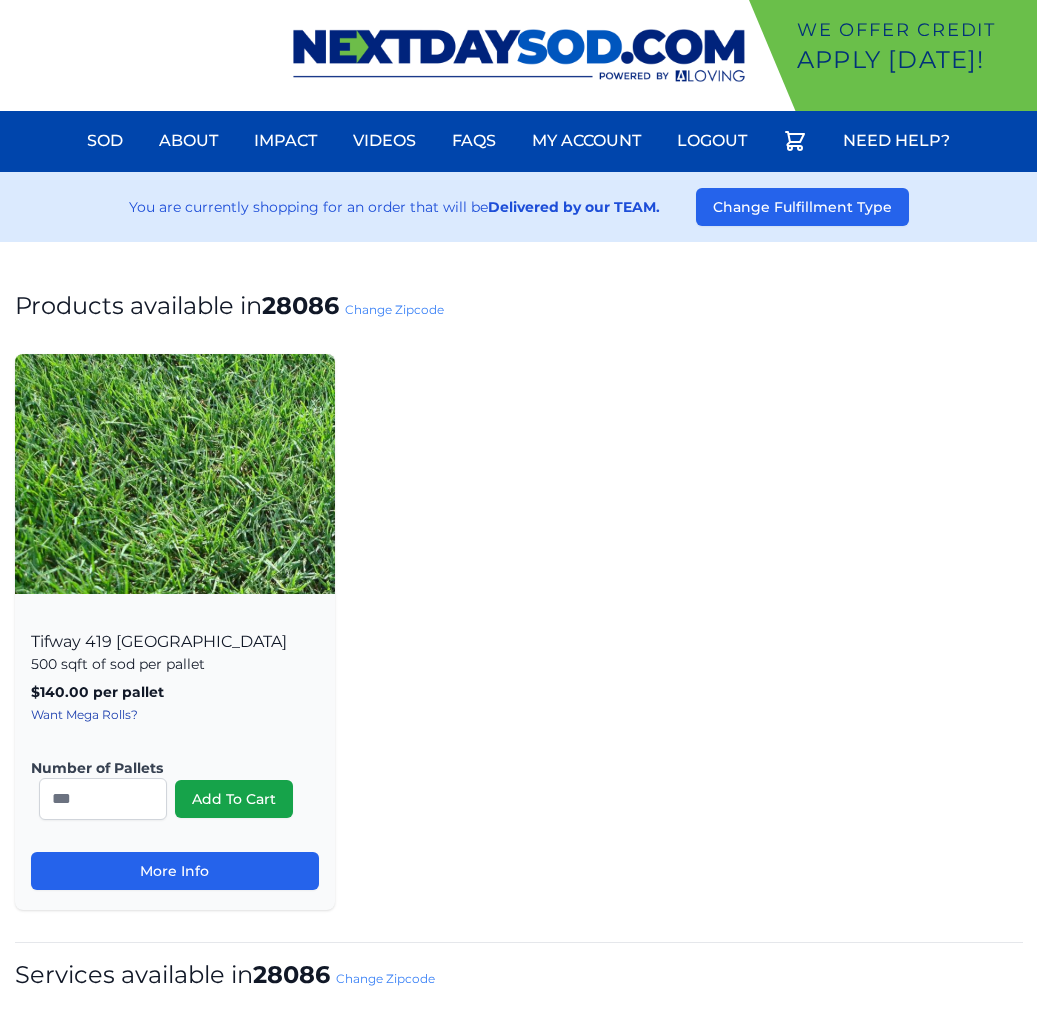 scroll, scrollTop: 0, scrollLeft: 0, axis: both 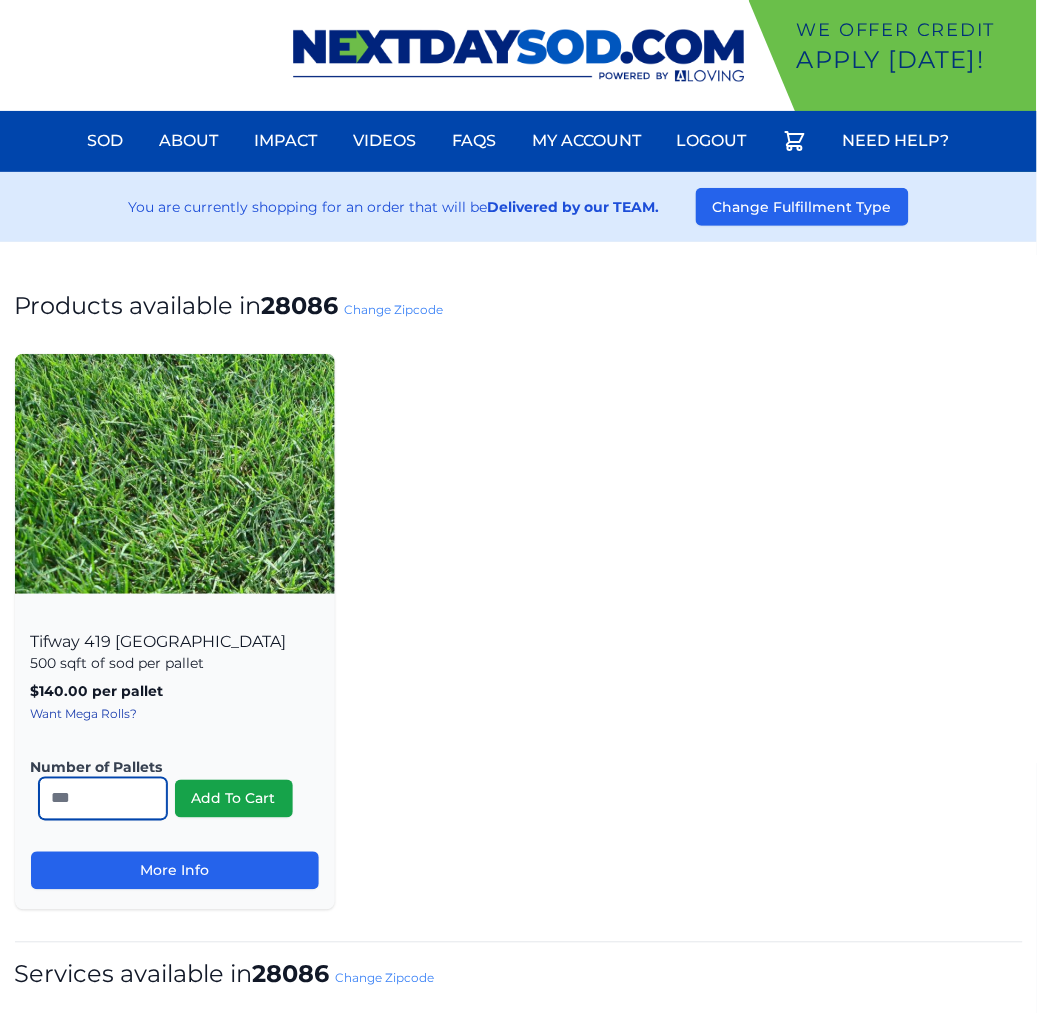 drag, startPoint x: 122, startPoint y: 783, endPoint x: -48, endPoint y: 755, distance: 172.29045 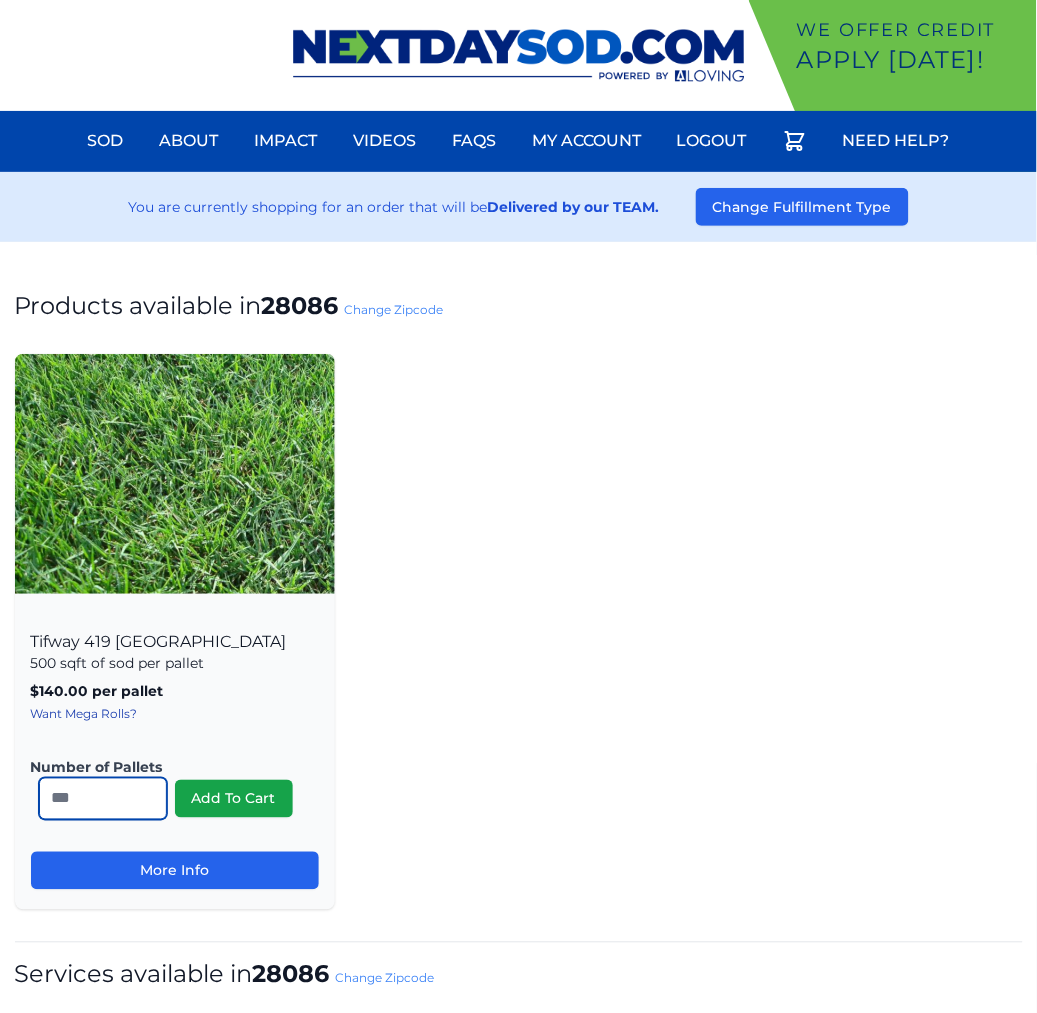 type on "*" 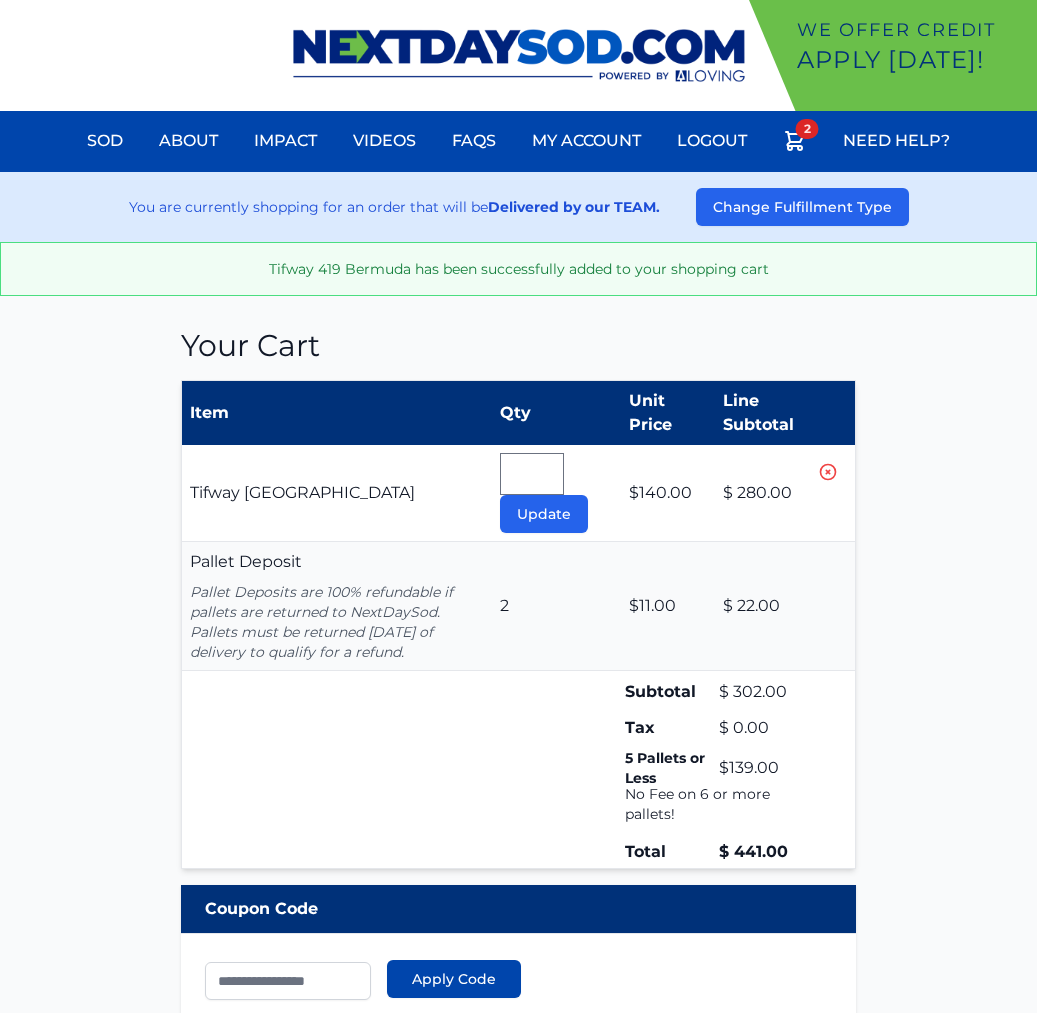 scroll, scrollTop: 0, scrollLeft: 0, axis: both 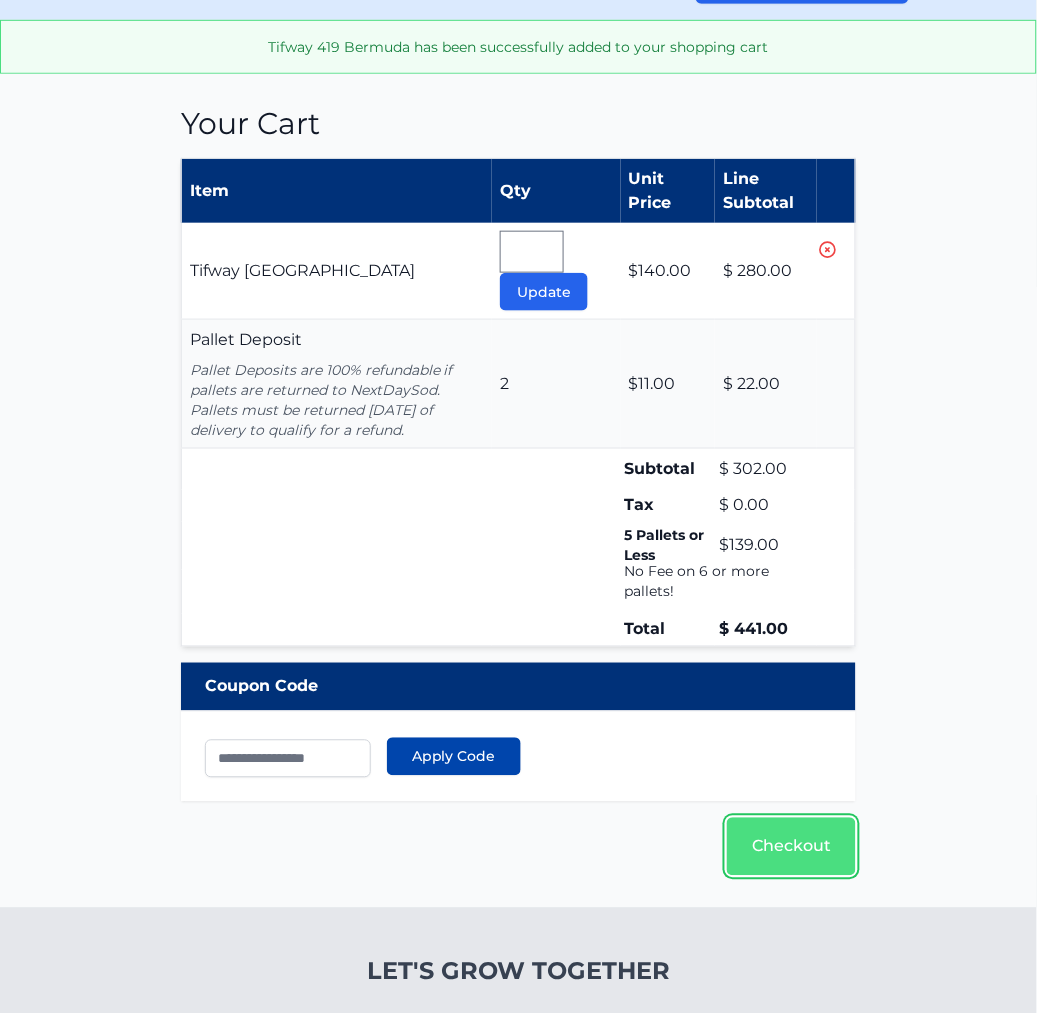 click on "Checkout" at bounding box center [791, 847] 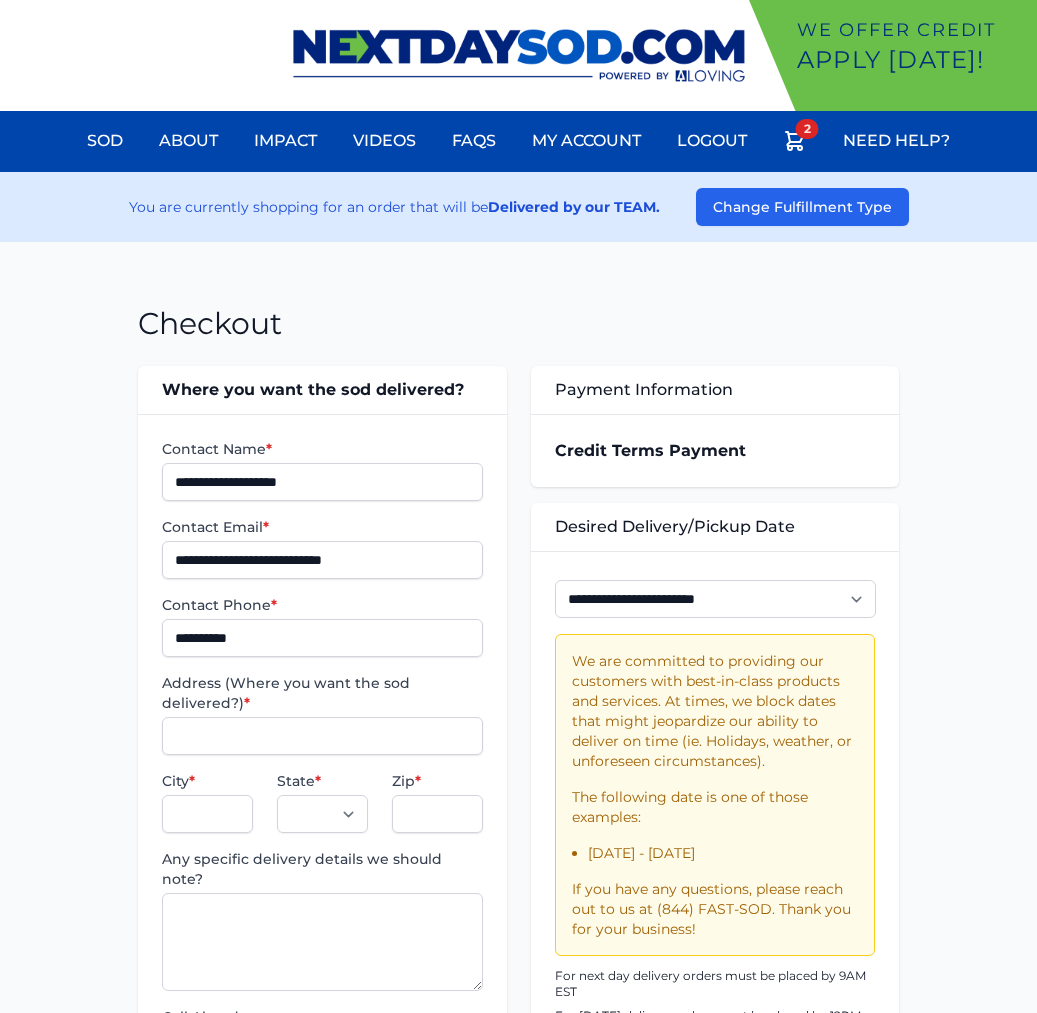 scroll, scrollTop: 0, scrollLeft: 0, axis: both 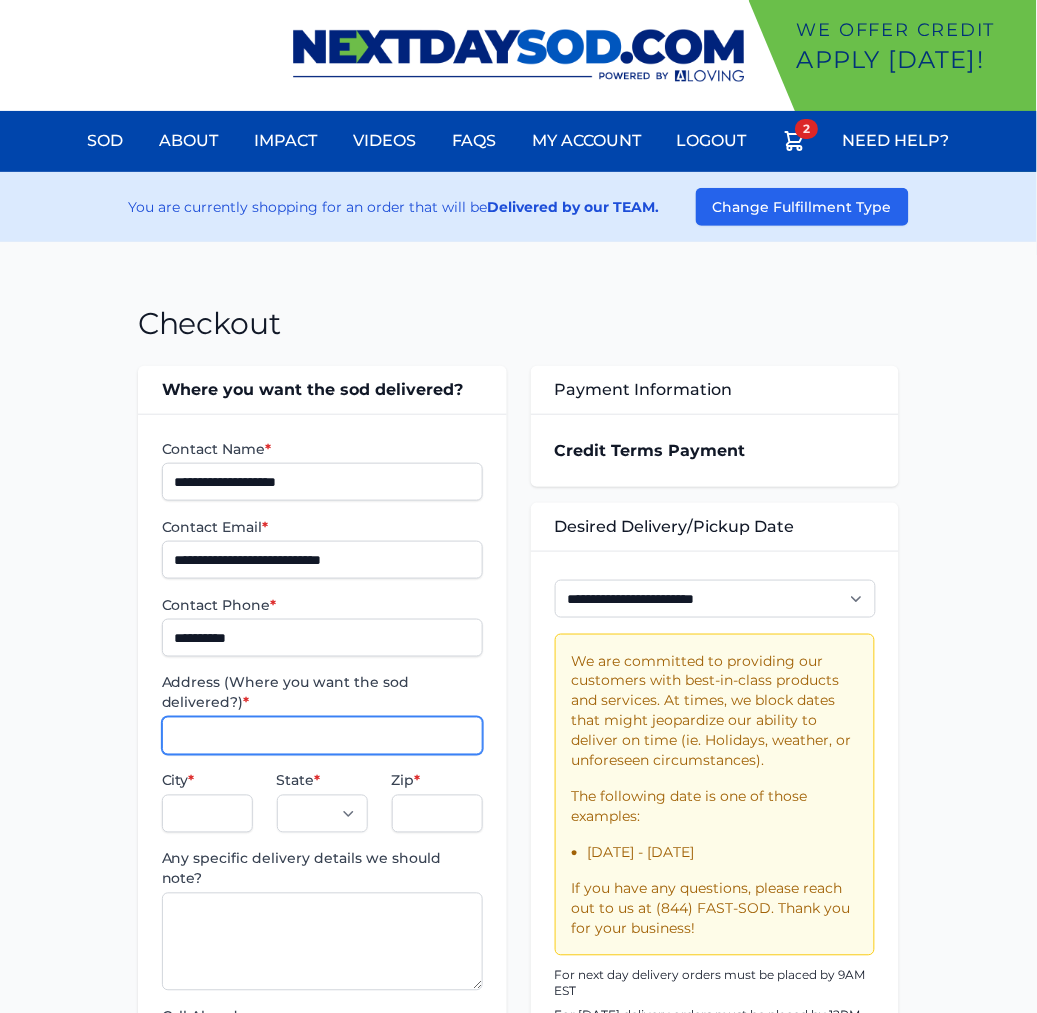 click on "Address (Where you want the sod delivered?)
*" at bounding box center [322, 736] 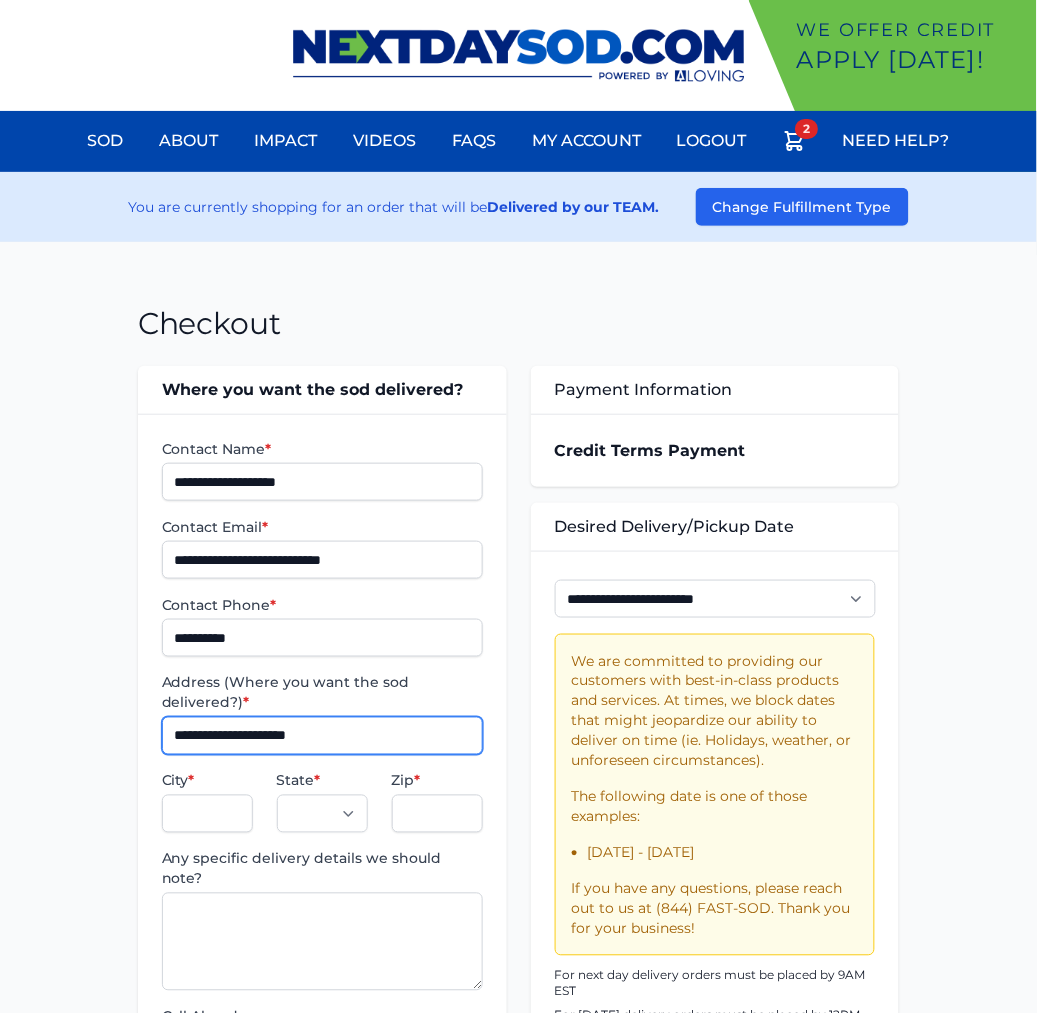type on "**********" 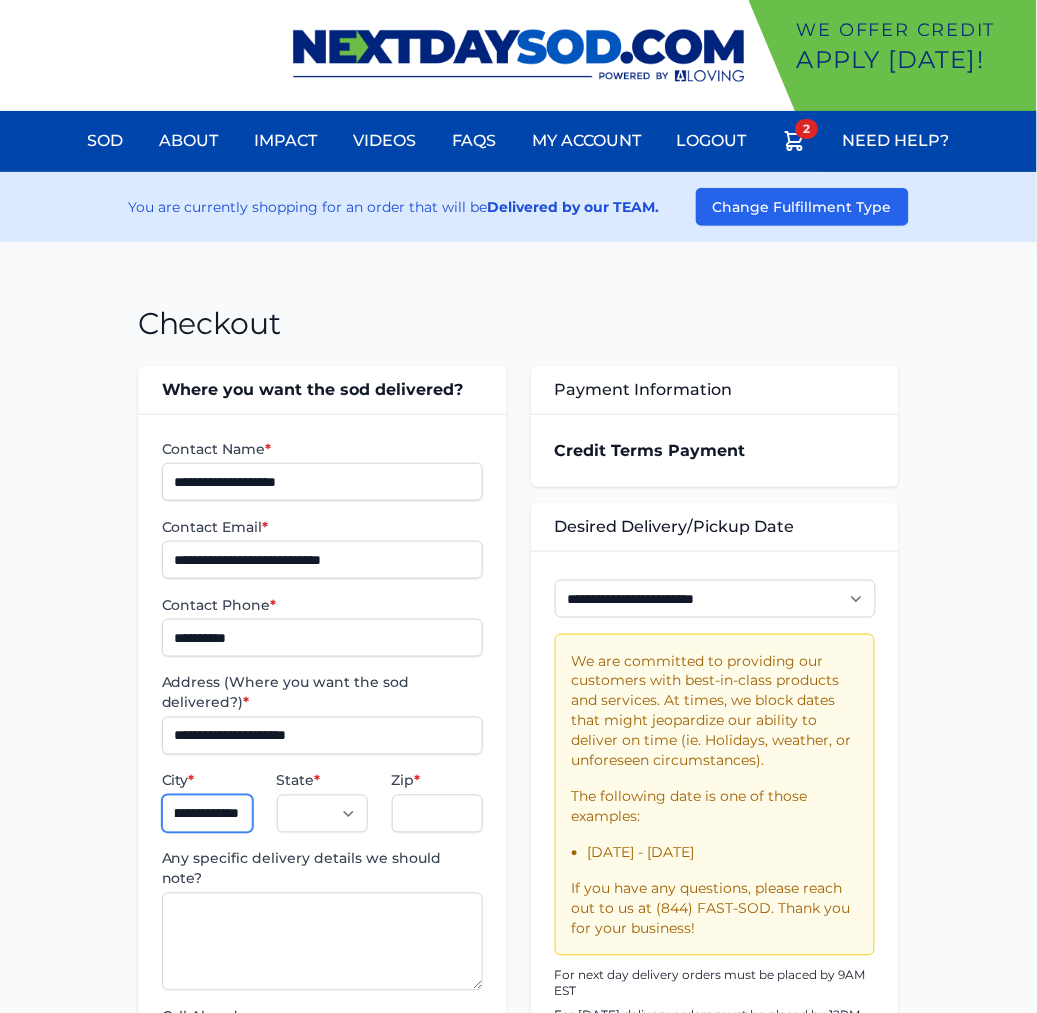 scroll, scrollTop: 0, scrollLeft: 46, axis: horizontal 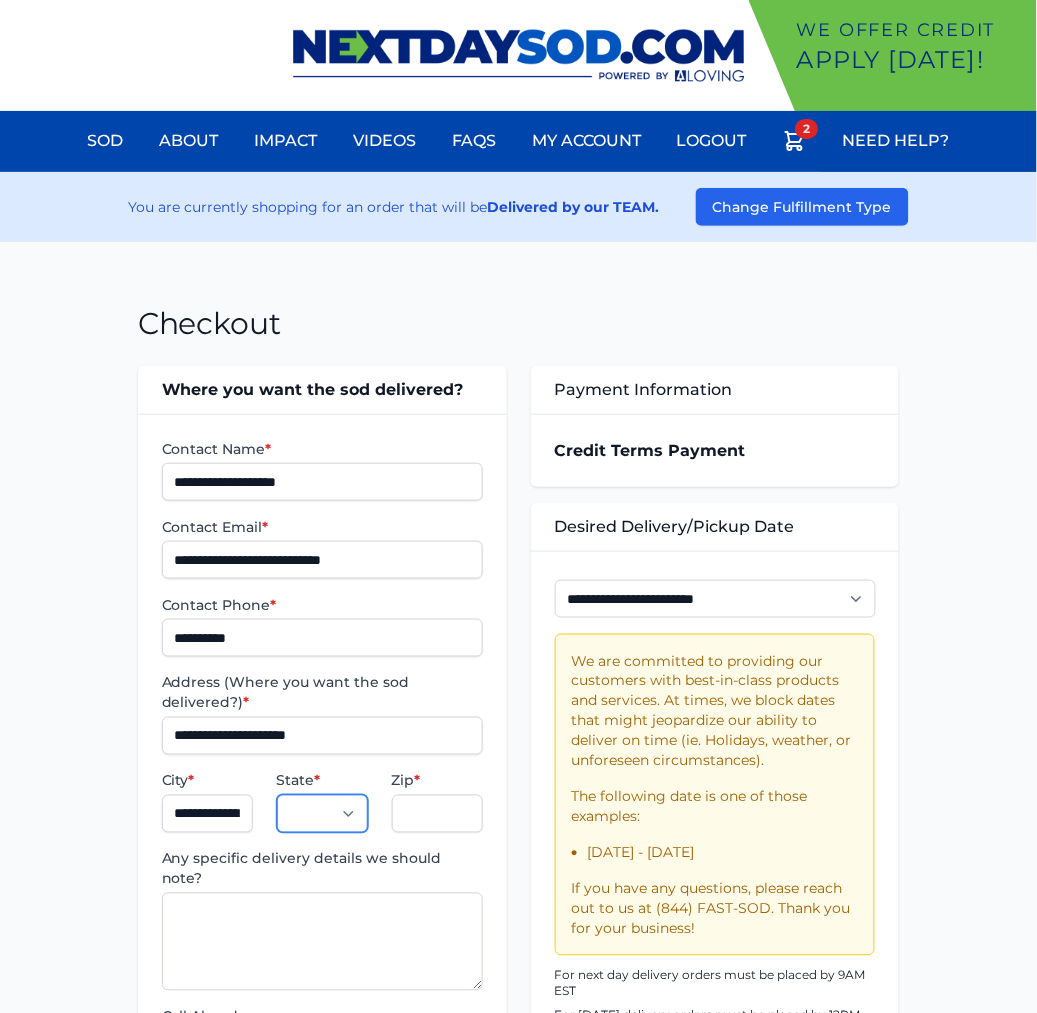 select on "**" 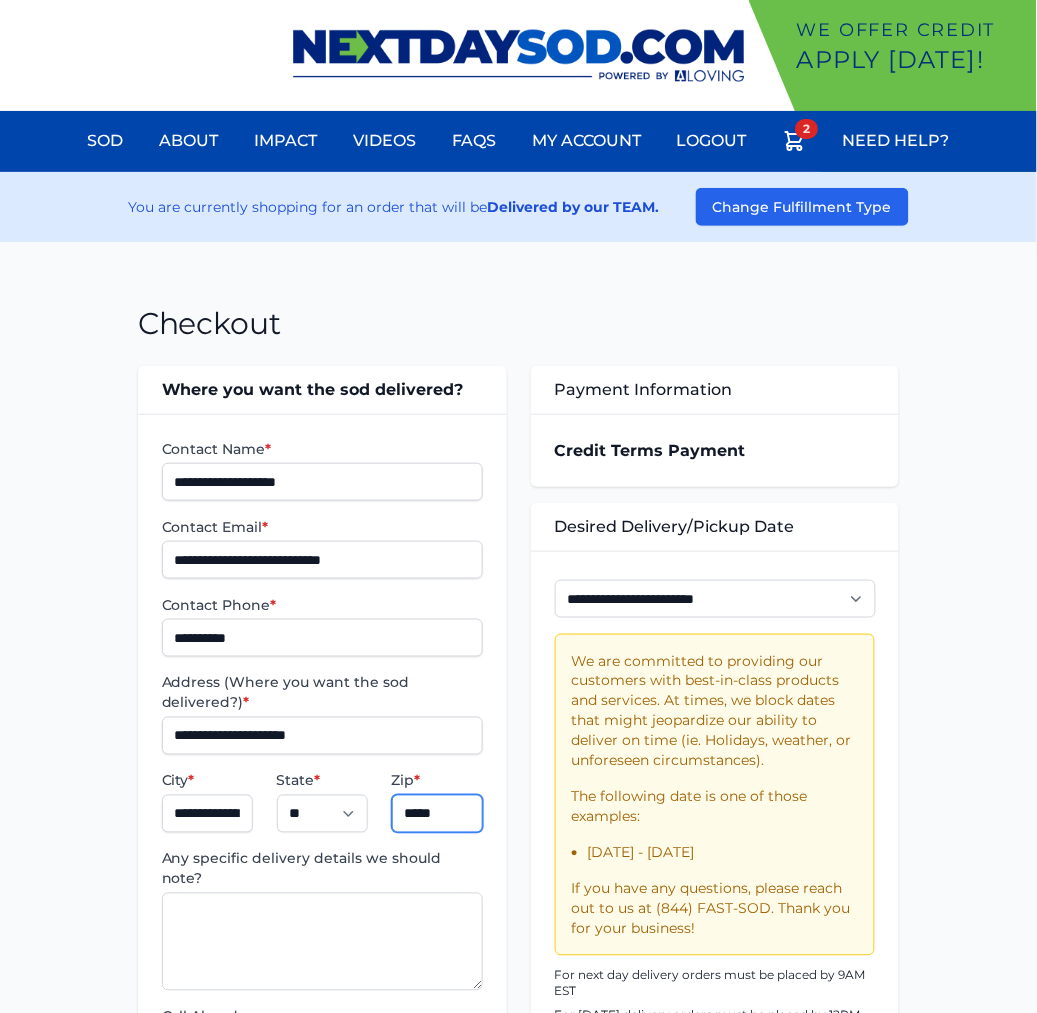 type on "*****" 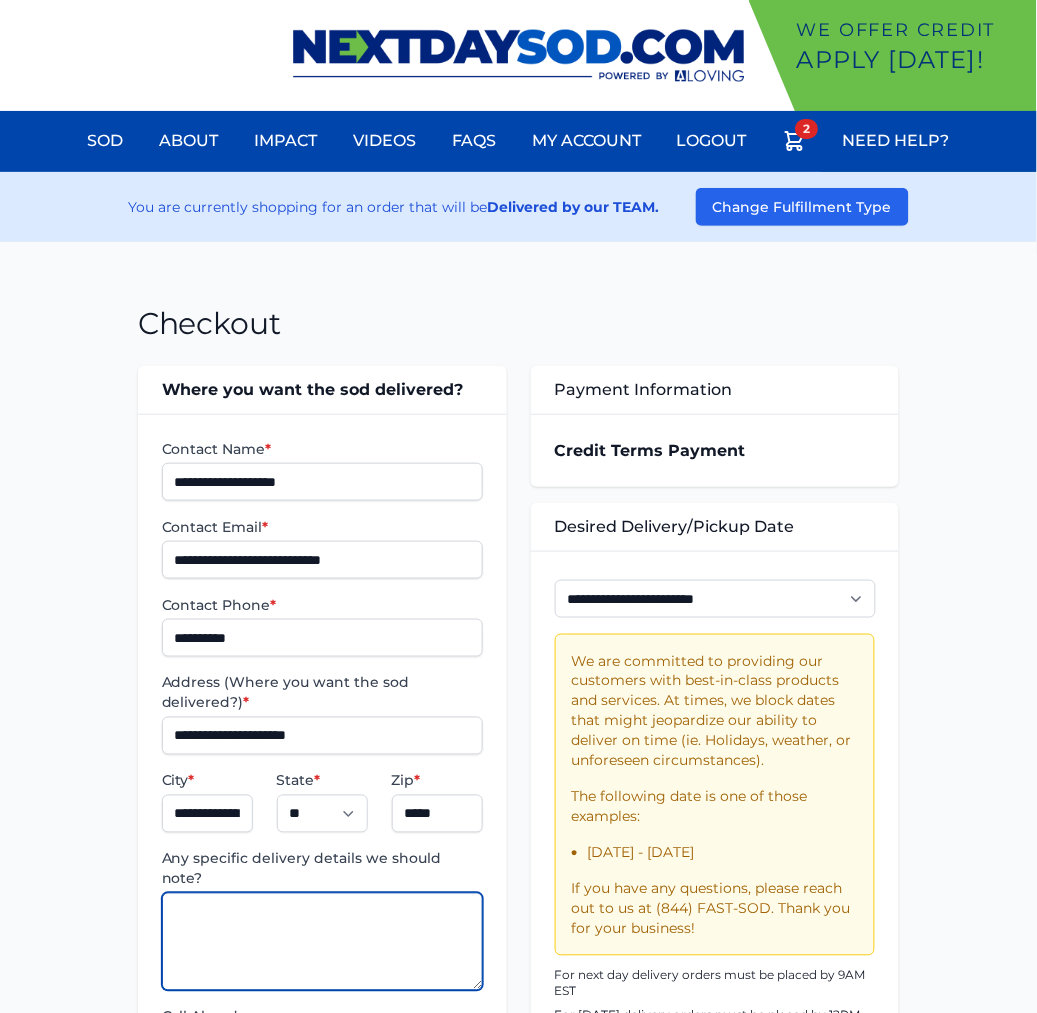 paste on "**********" 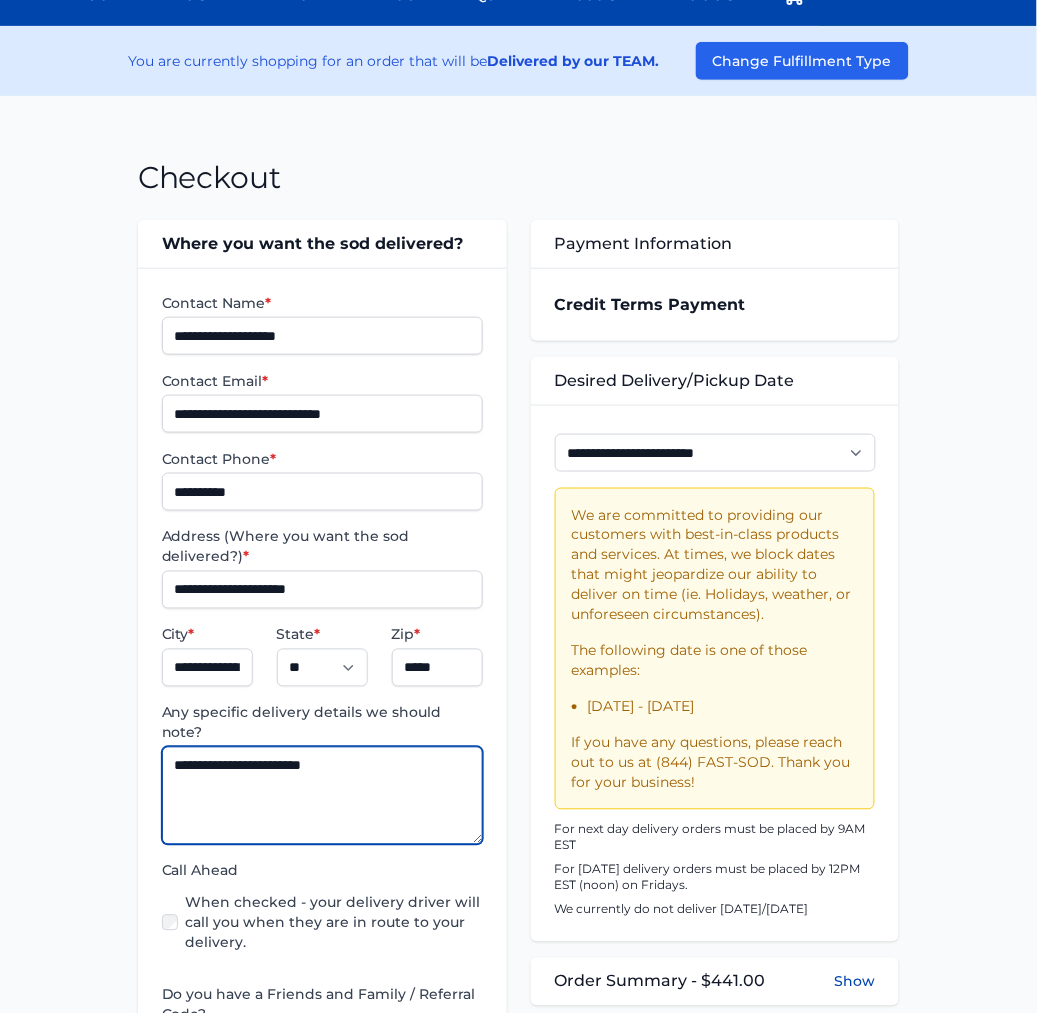scroll, scrollTop: 444, scrollLeft: 0, axis: vertical 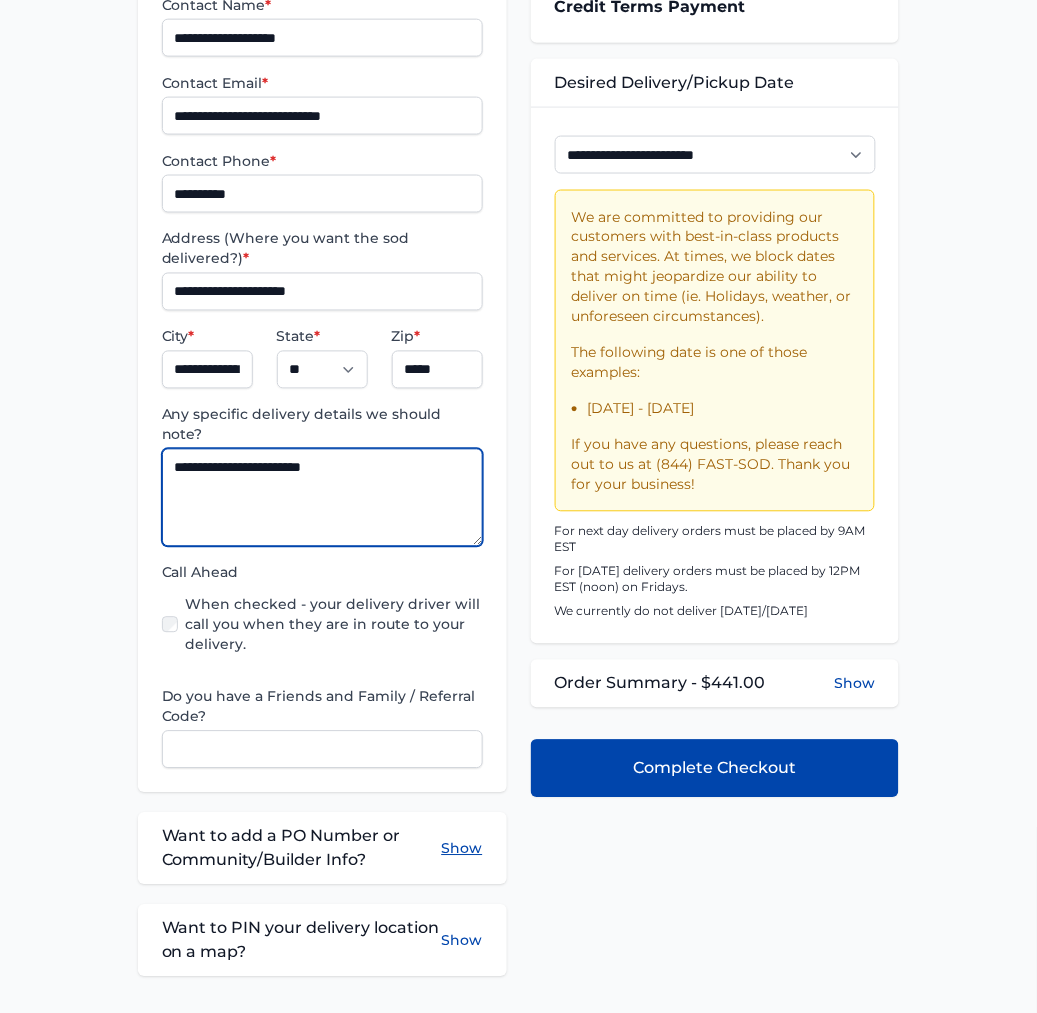 type on "**********" 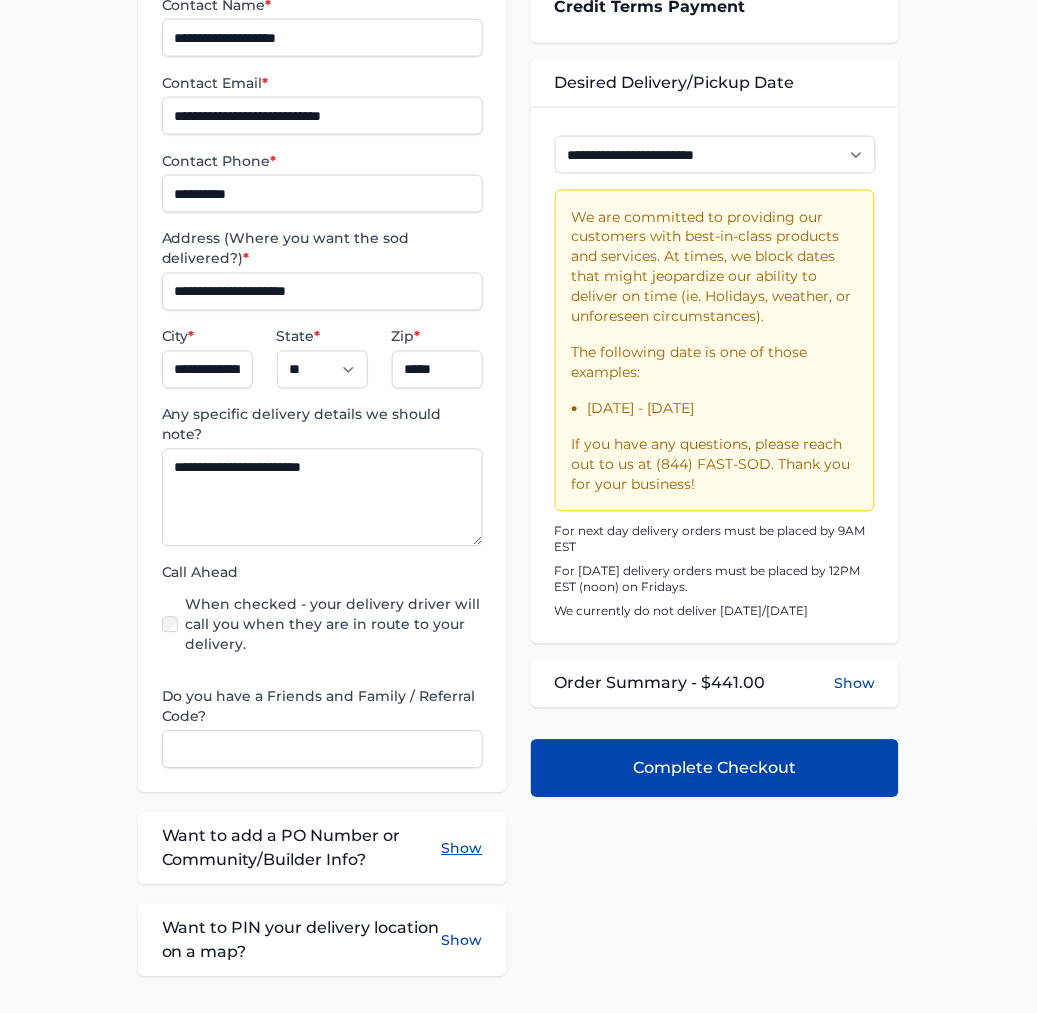 click on "Show" at bounding box center (462, 849) 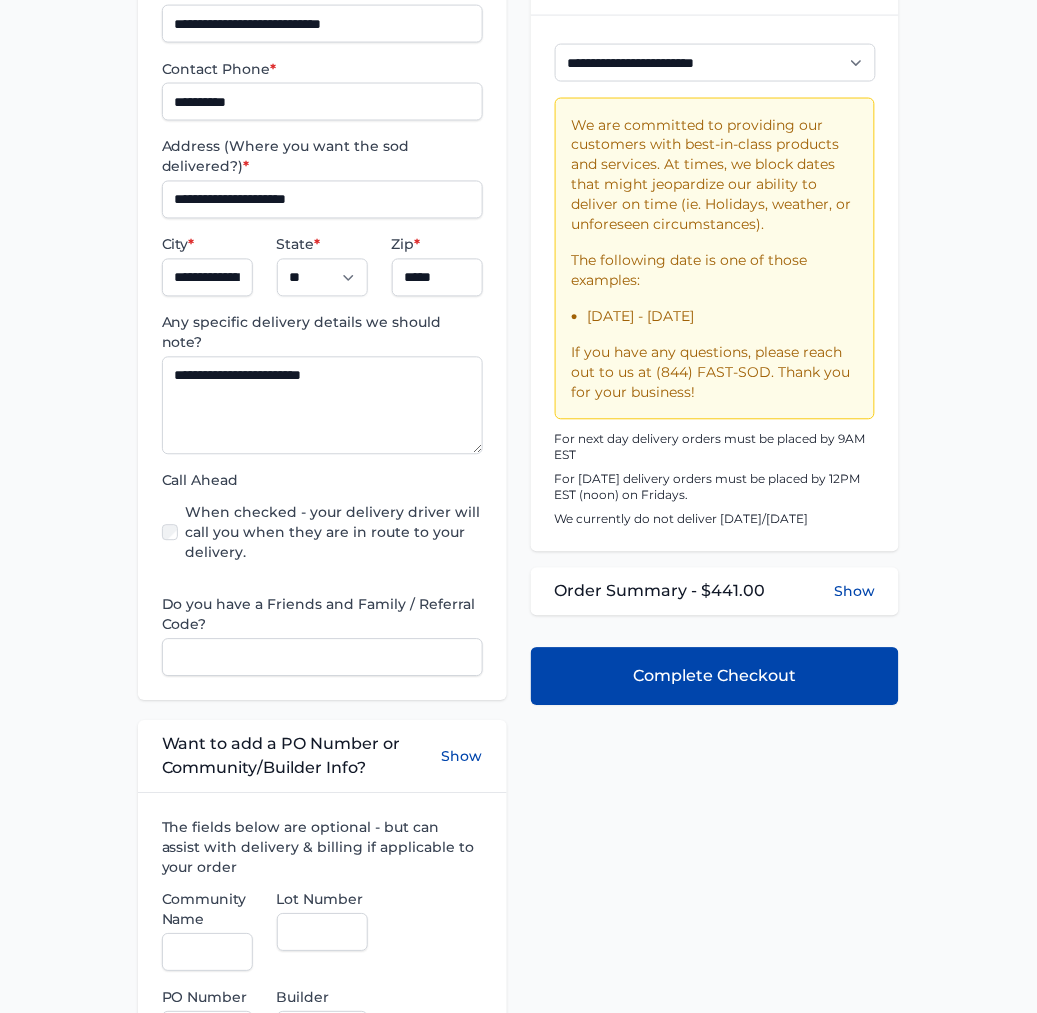 scroll, scrollTop: 888, scrollLeft: 0, axis: vertical 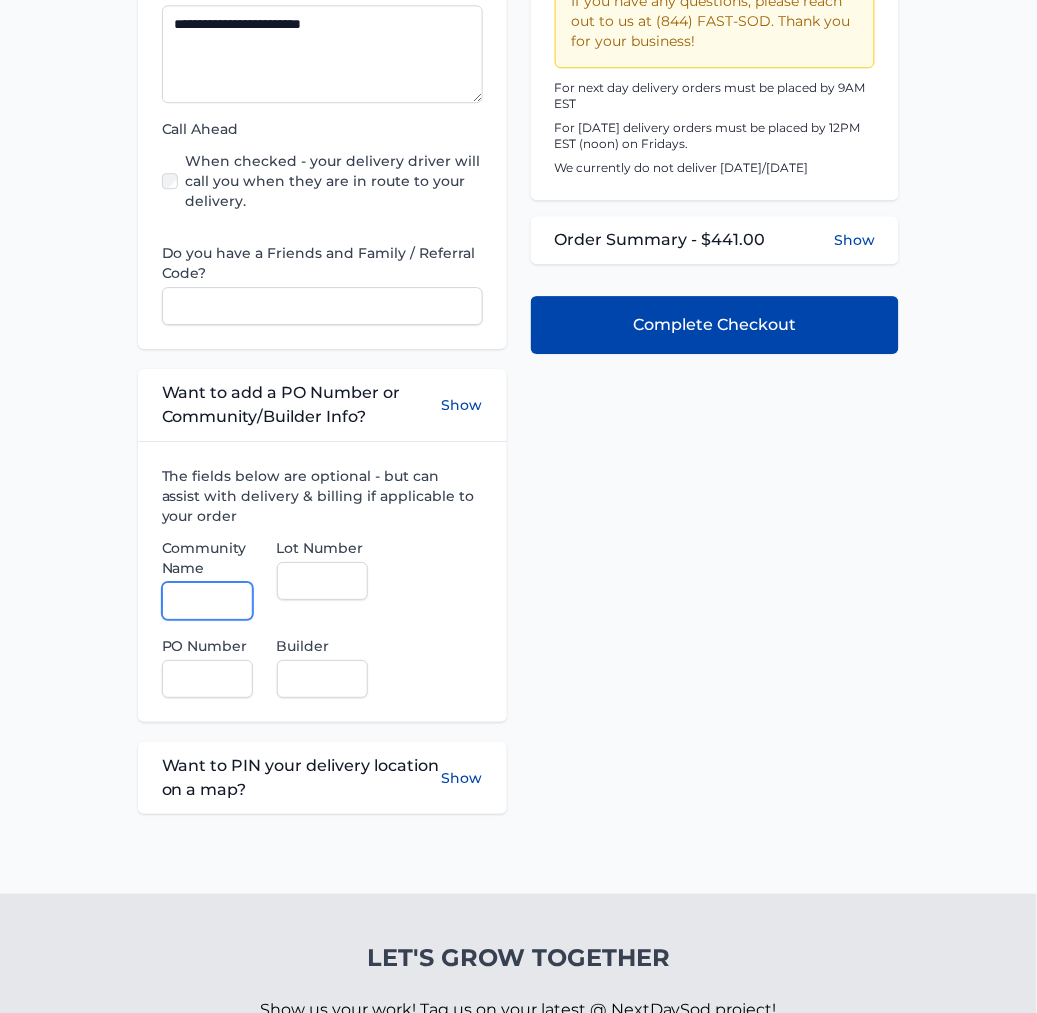 click on "Community Name" at bounding box center (207, 601) 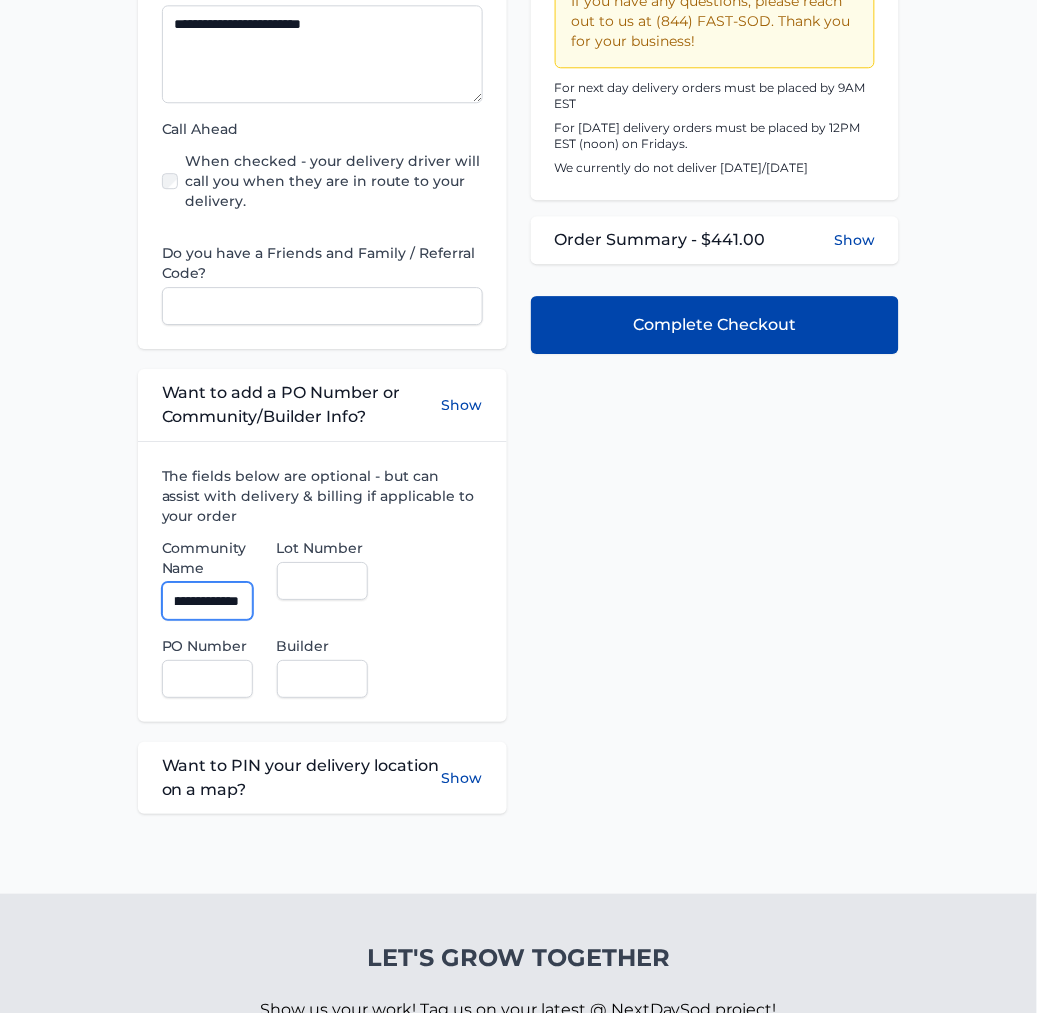 scroll, scrollTop: 0, scrollLeft: 37, axis: horizontal 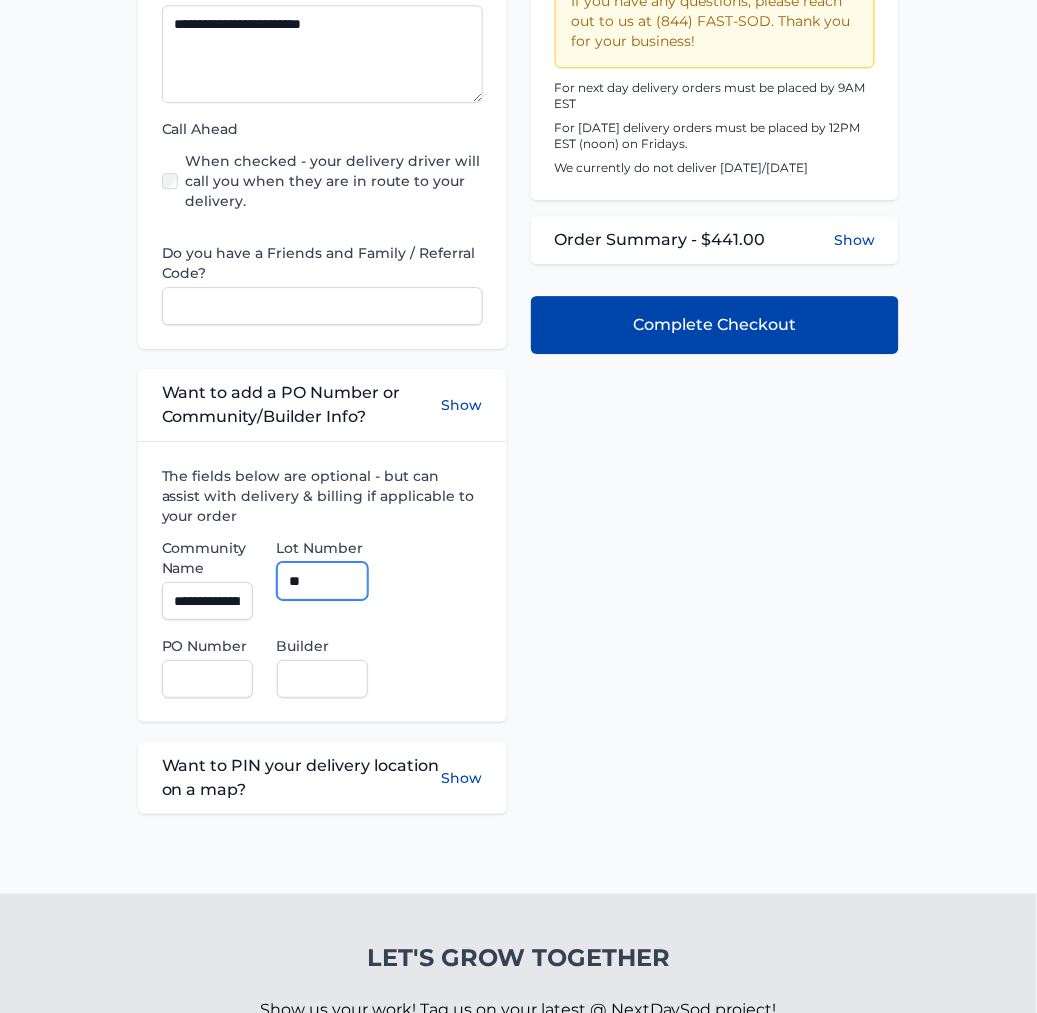 type on "**" 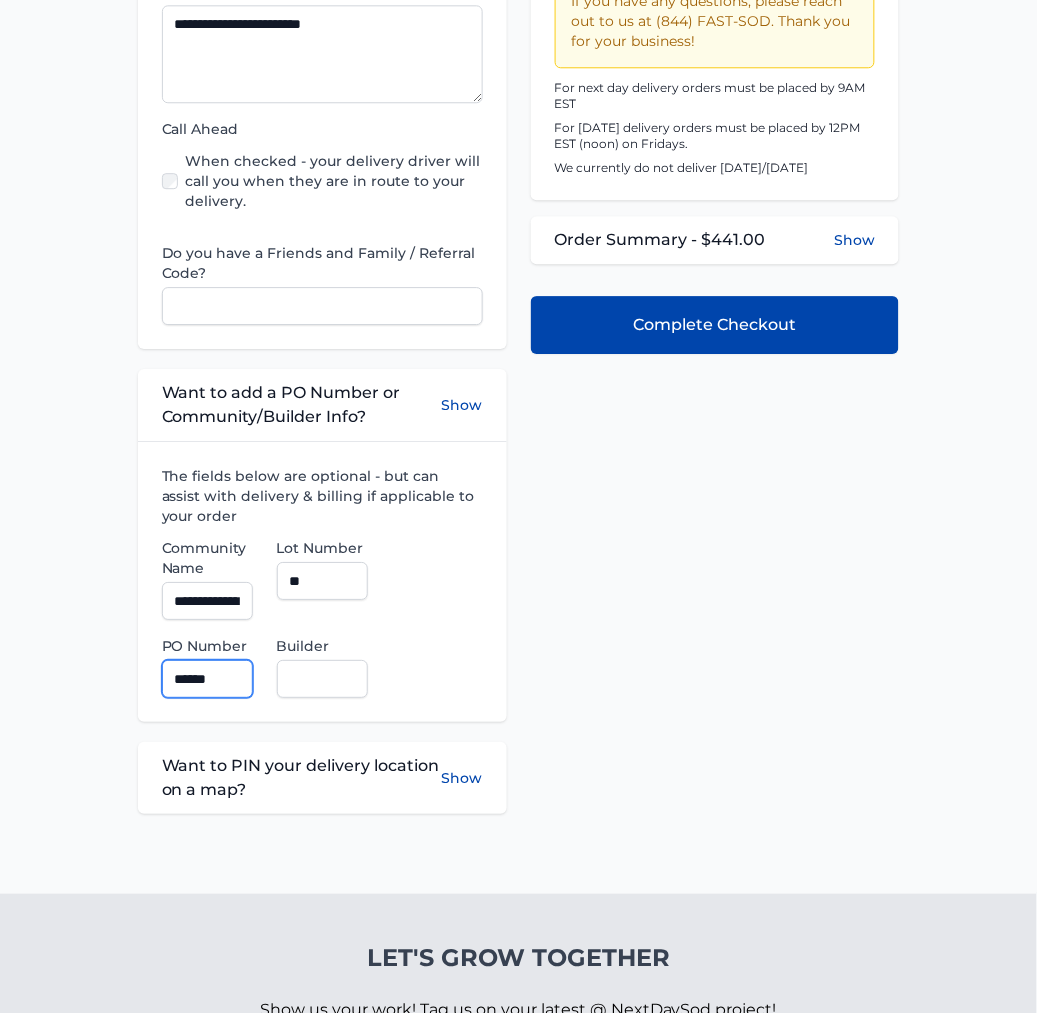 type on "******" 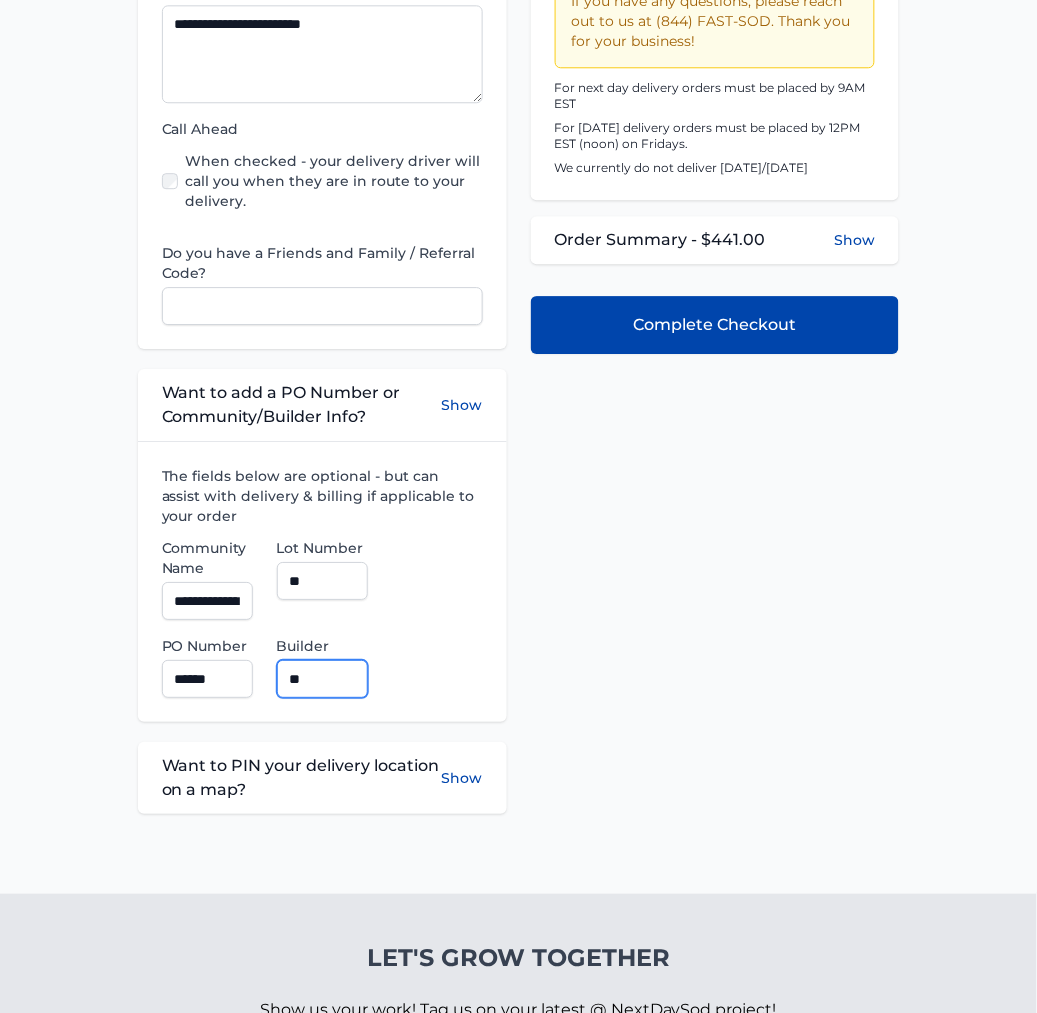 type on "**********" 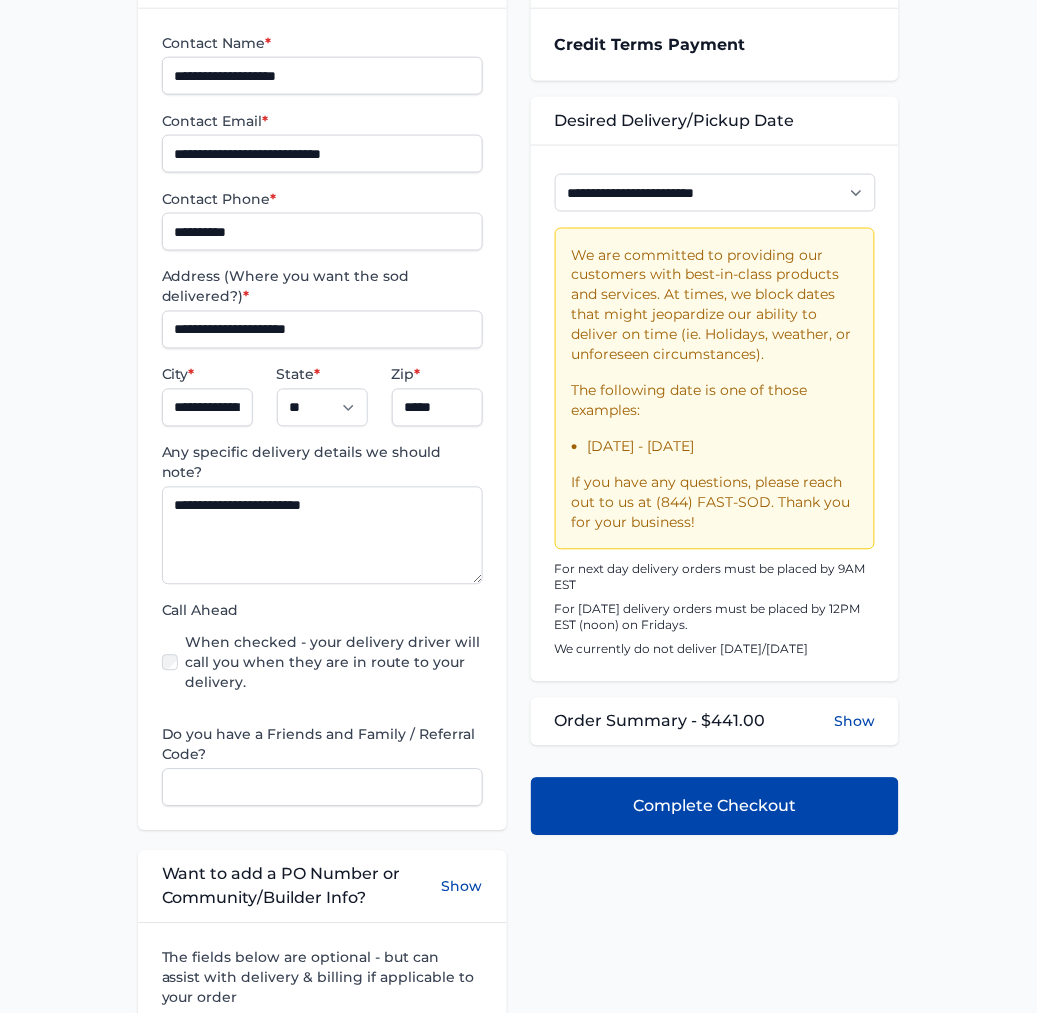scroll, scrollTop: 222, scrollLeft: 0, axis: vertical 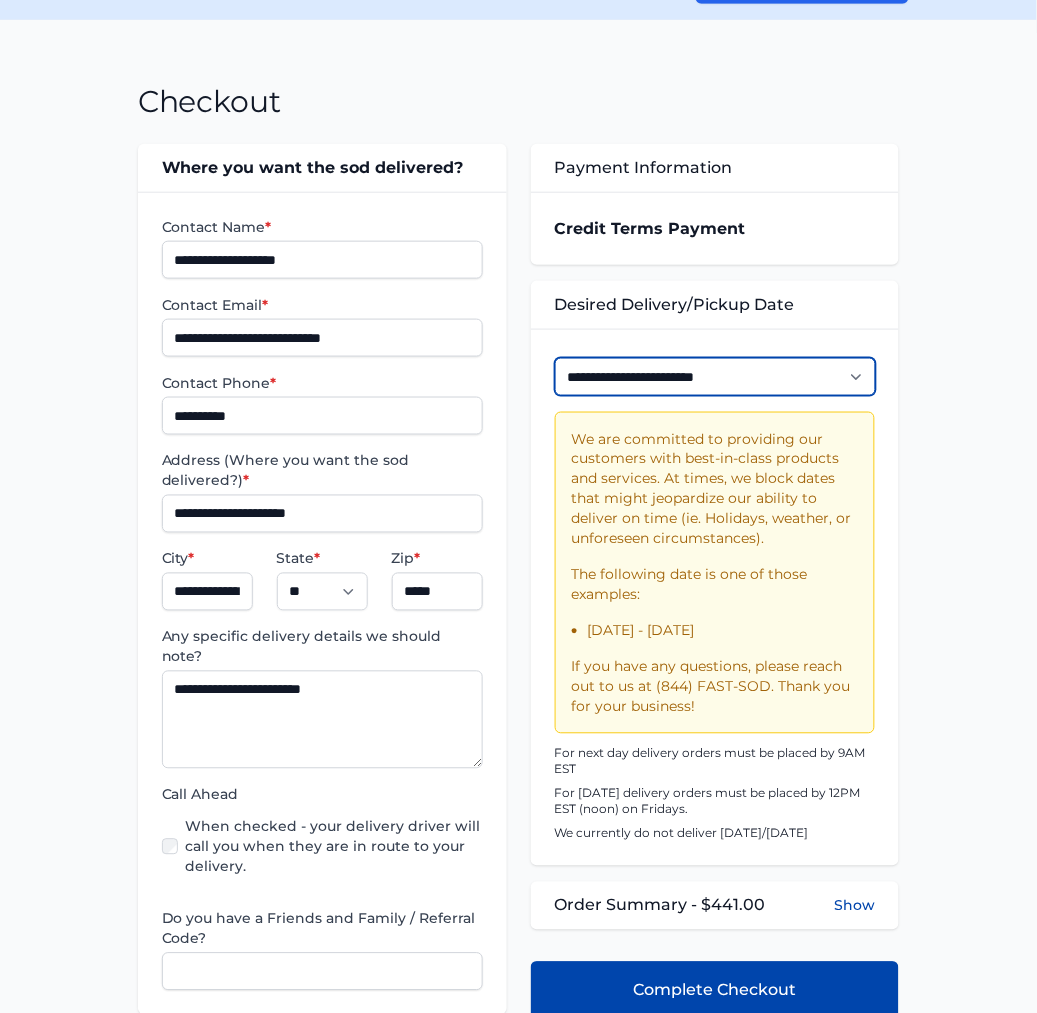 click on "**********" at bounding box center [715, 377] 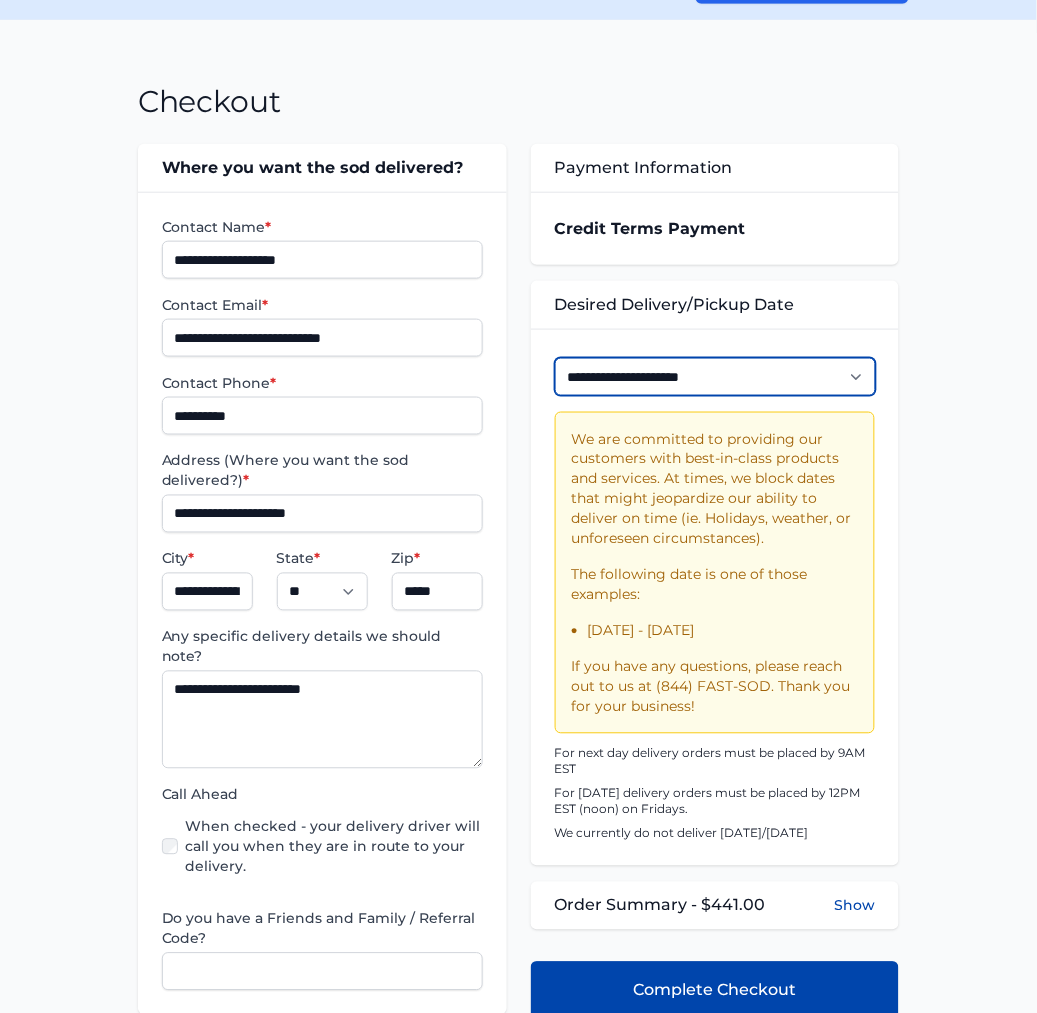 click on "**********" at bounding box center (715, 377) 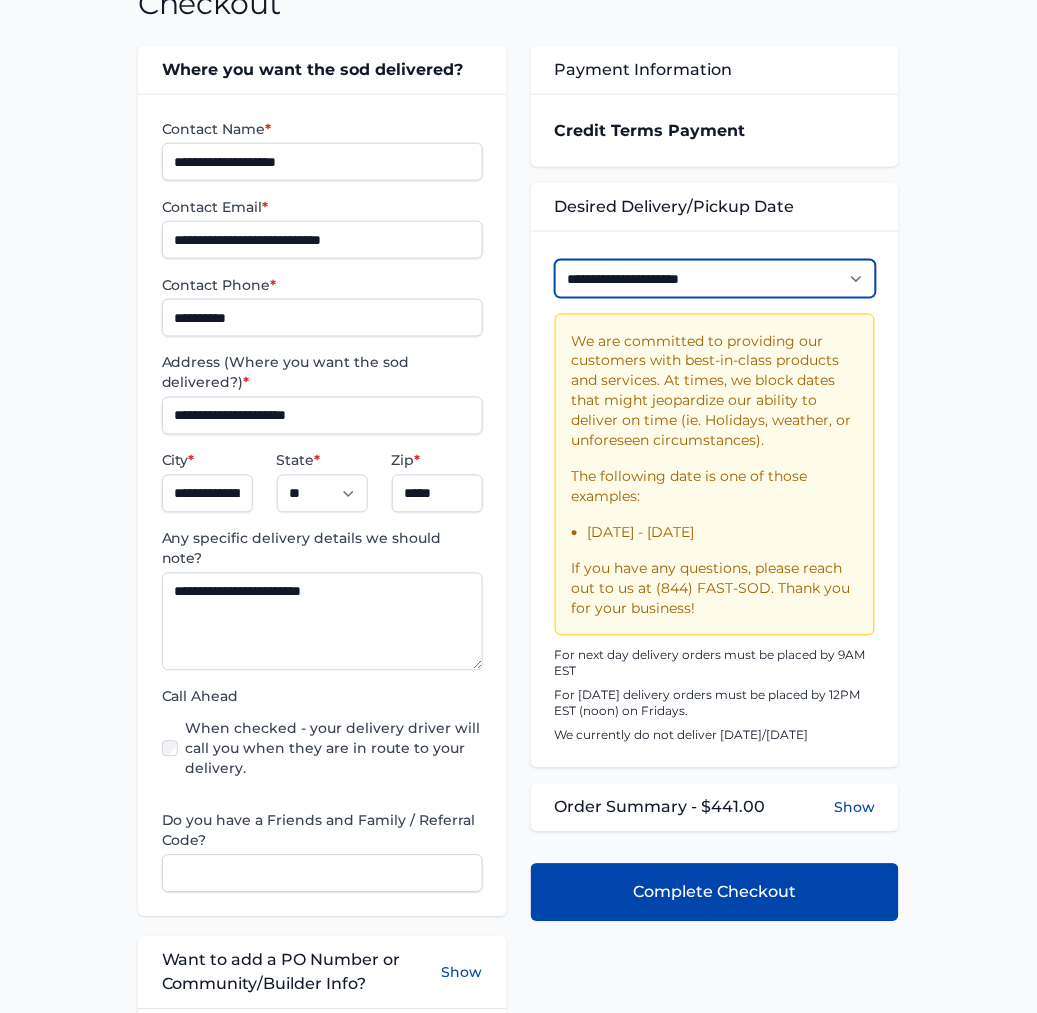 scroll, scrollTop: 444, scrollLeft: 0, axis: vertical 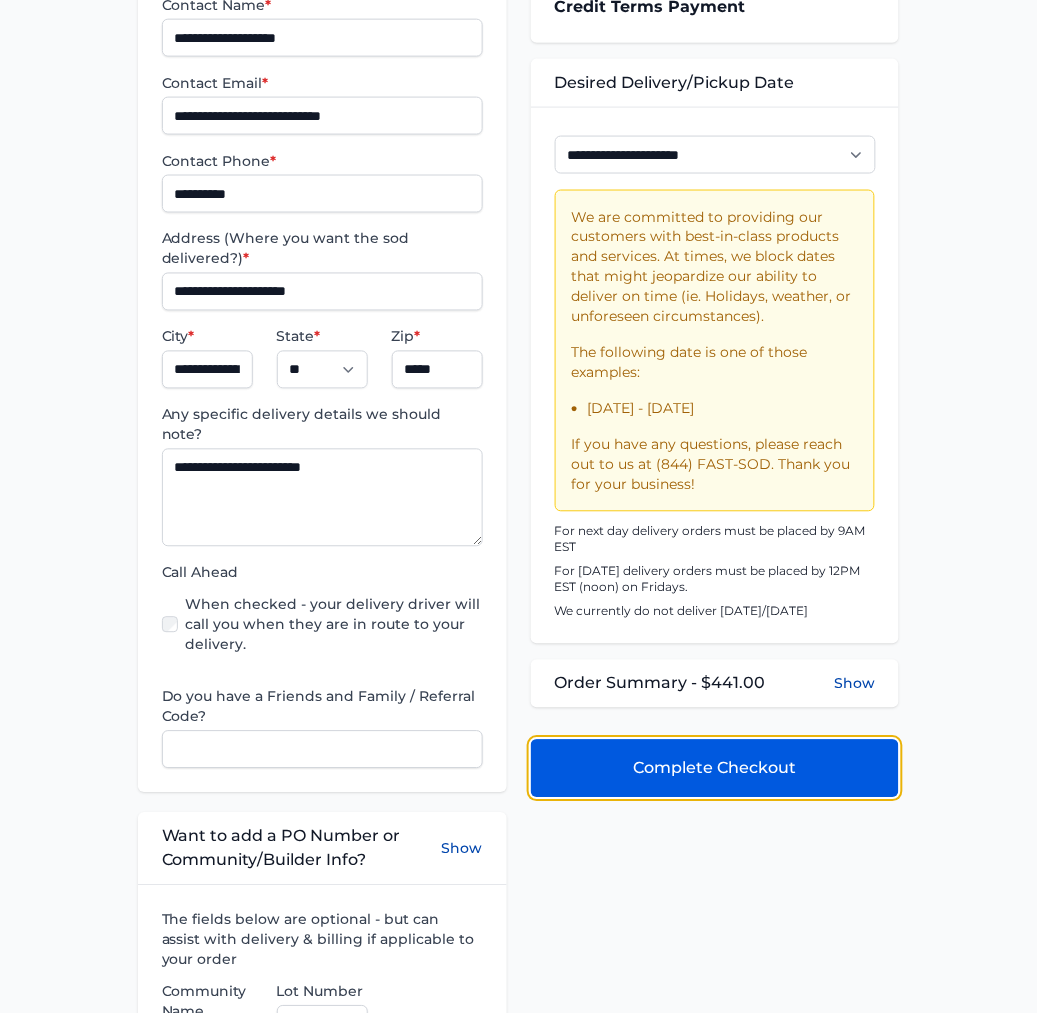 click on "Complete Checkout" at bounding box center [714, 769] 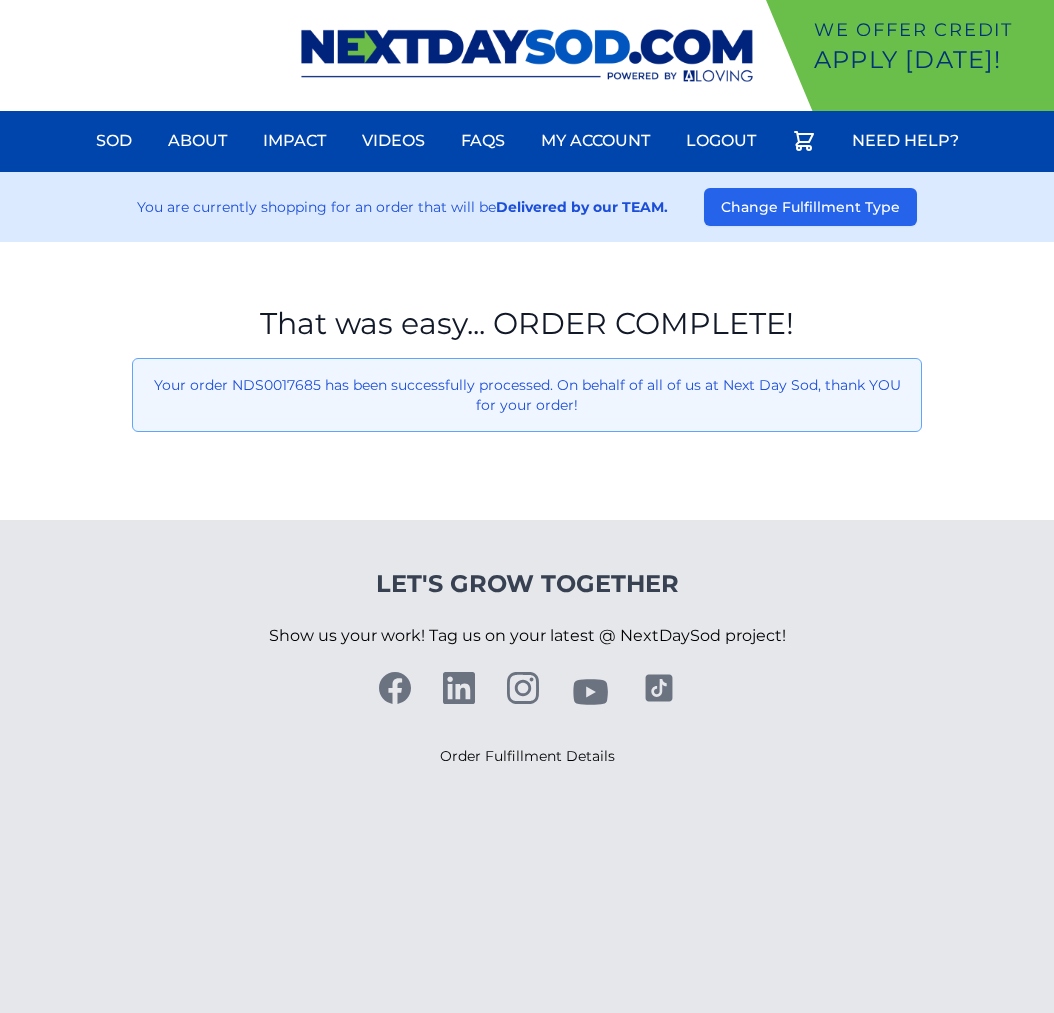 scroll, scrollTop: 0, scrollLeft: 0, axis: both 